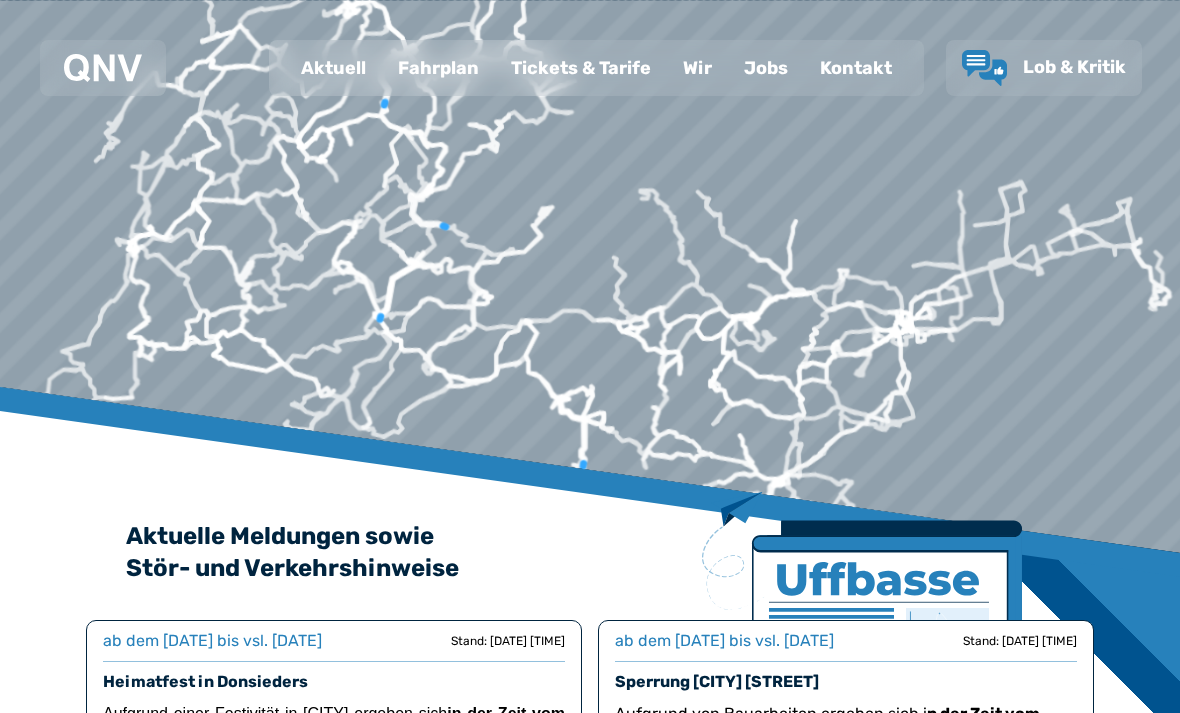 scroll, scrollTop: 0, scrollLeft: 0, axis: both 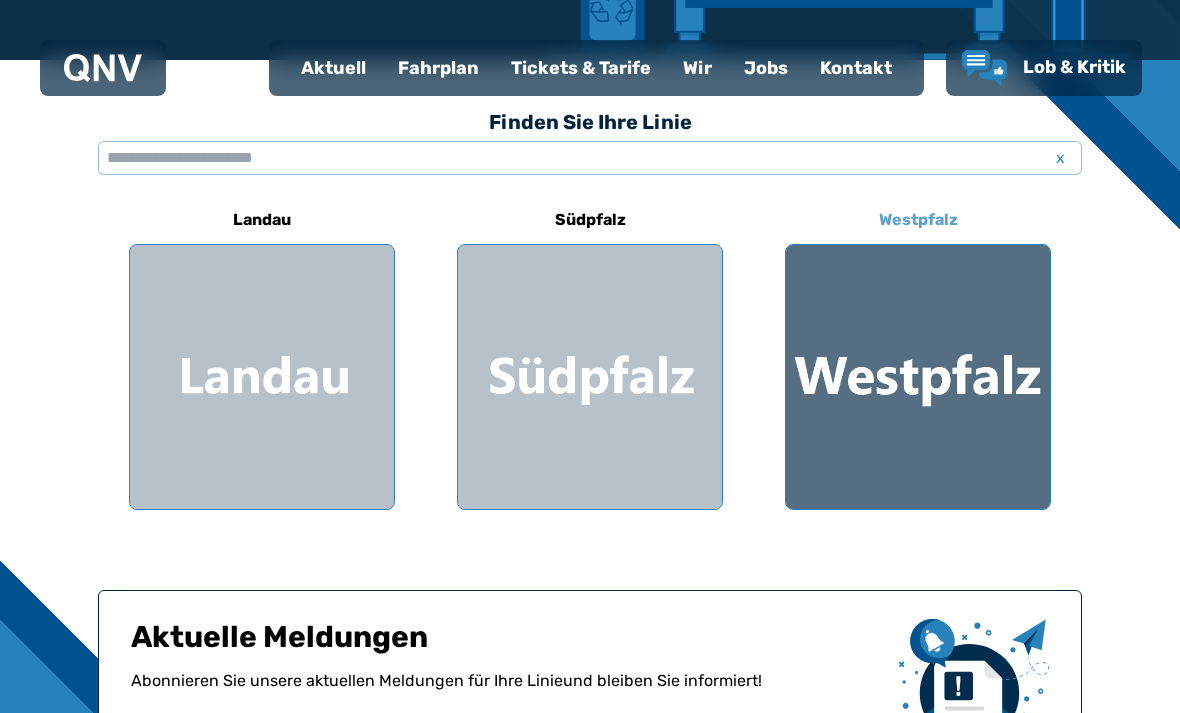 click at bounding box center [918, 377] 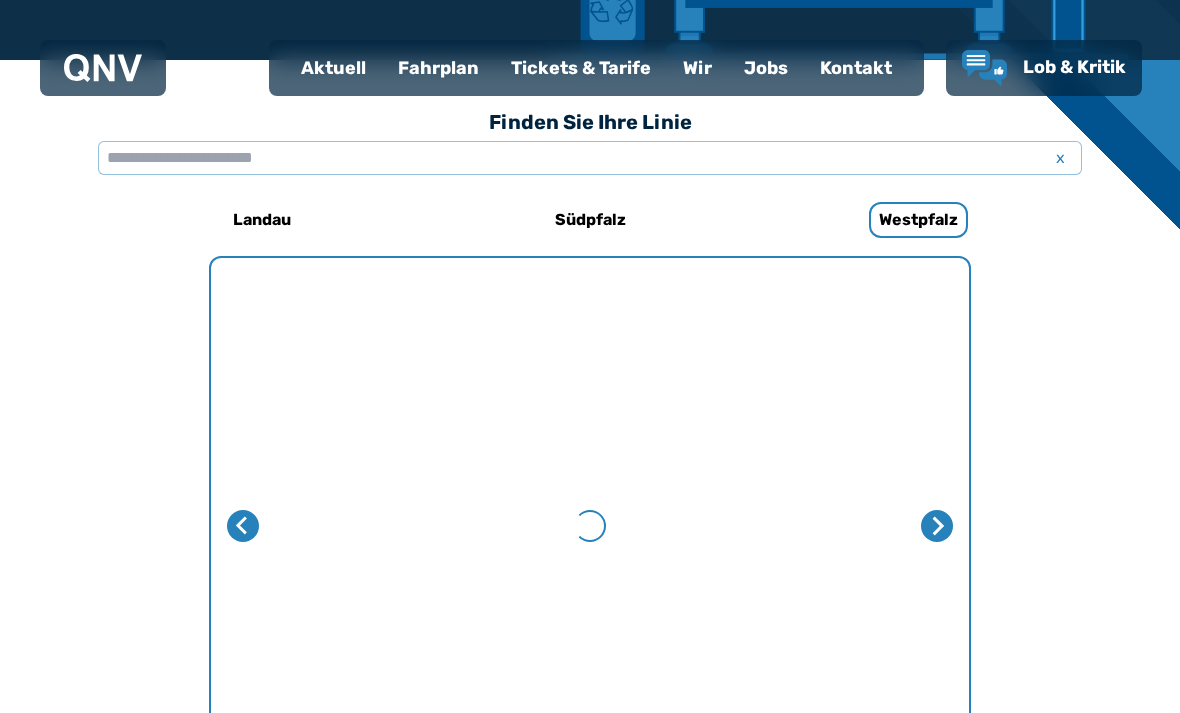 scroll, scrollTop: 0, scrollLeft: 0, axis: both 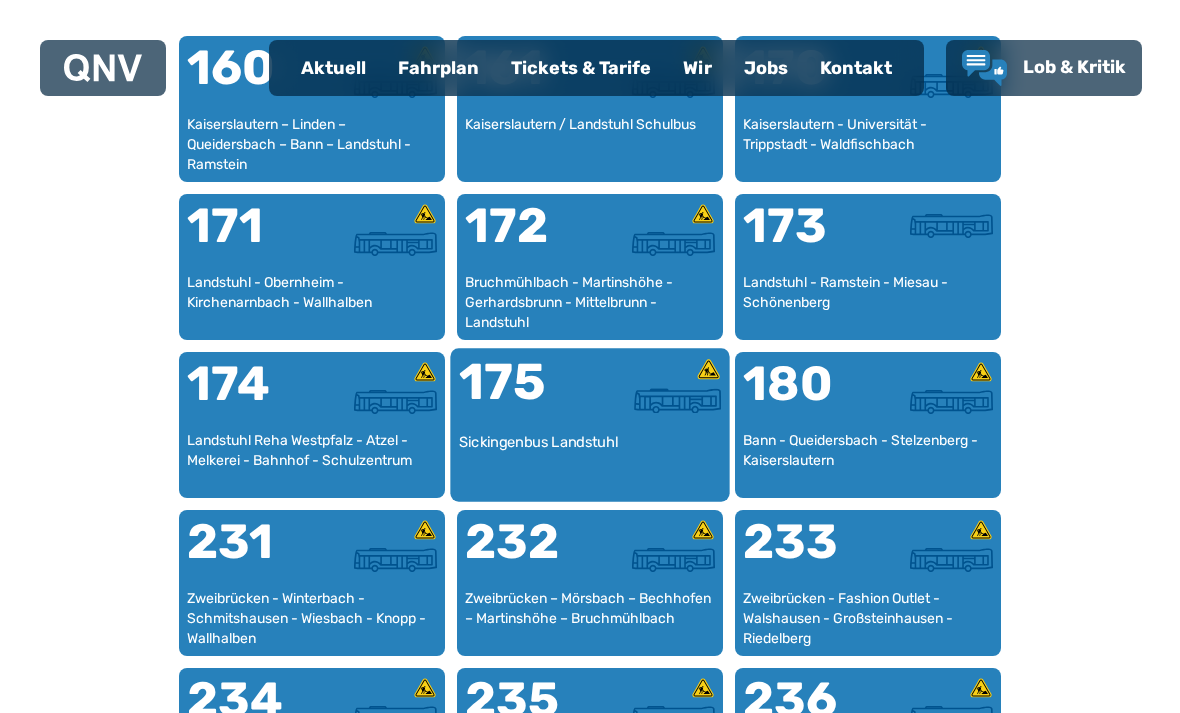 click at bounding box center [677, 400] 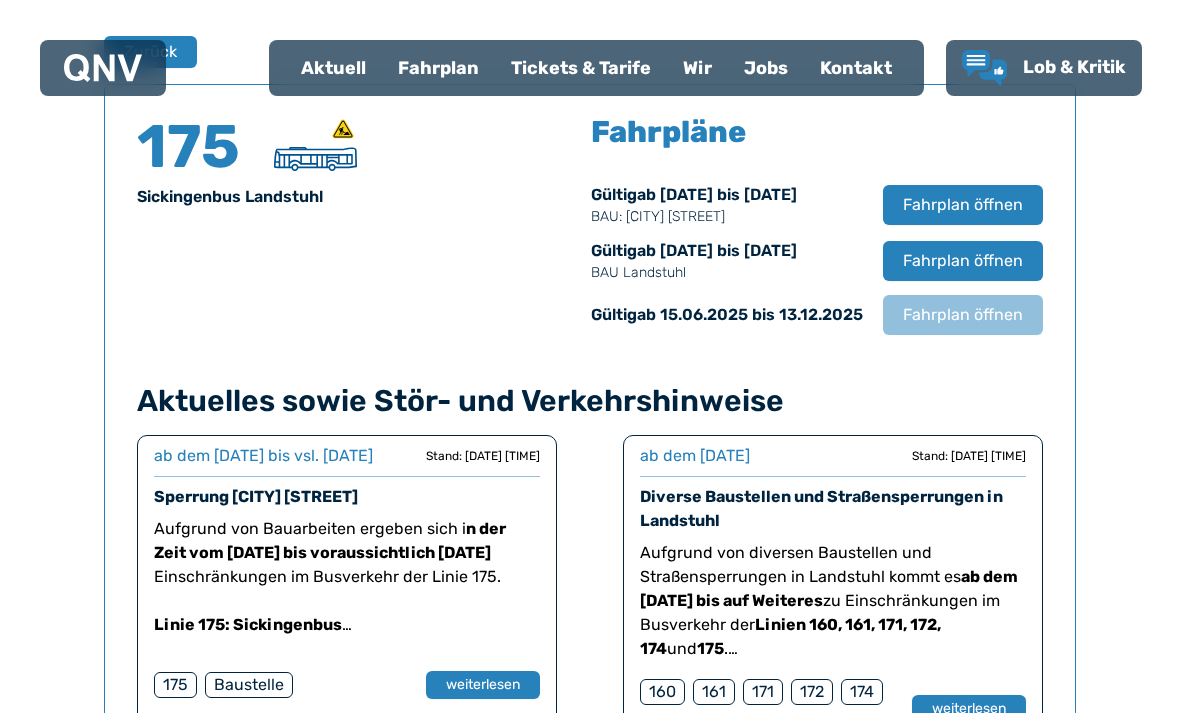 scroll, scrollTop: 0, scrollLeft: 0, axis: both 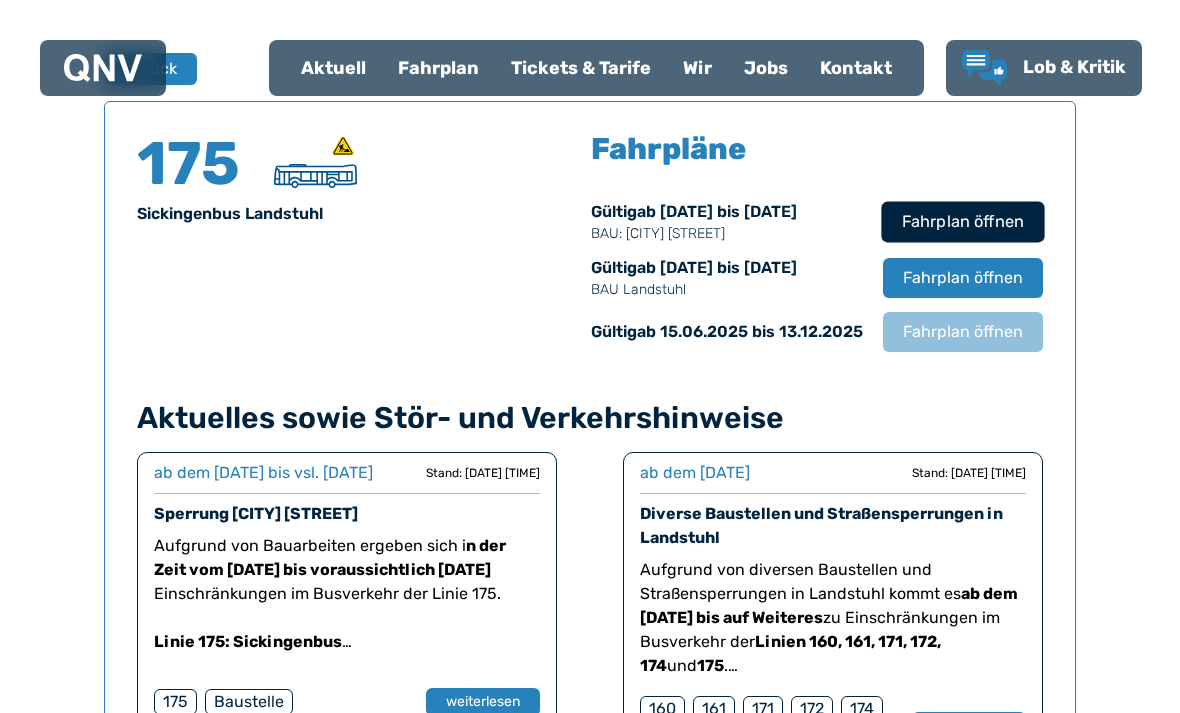 click on "Fahrplan öffnen" at bounding box center [963, 222] 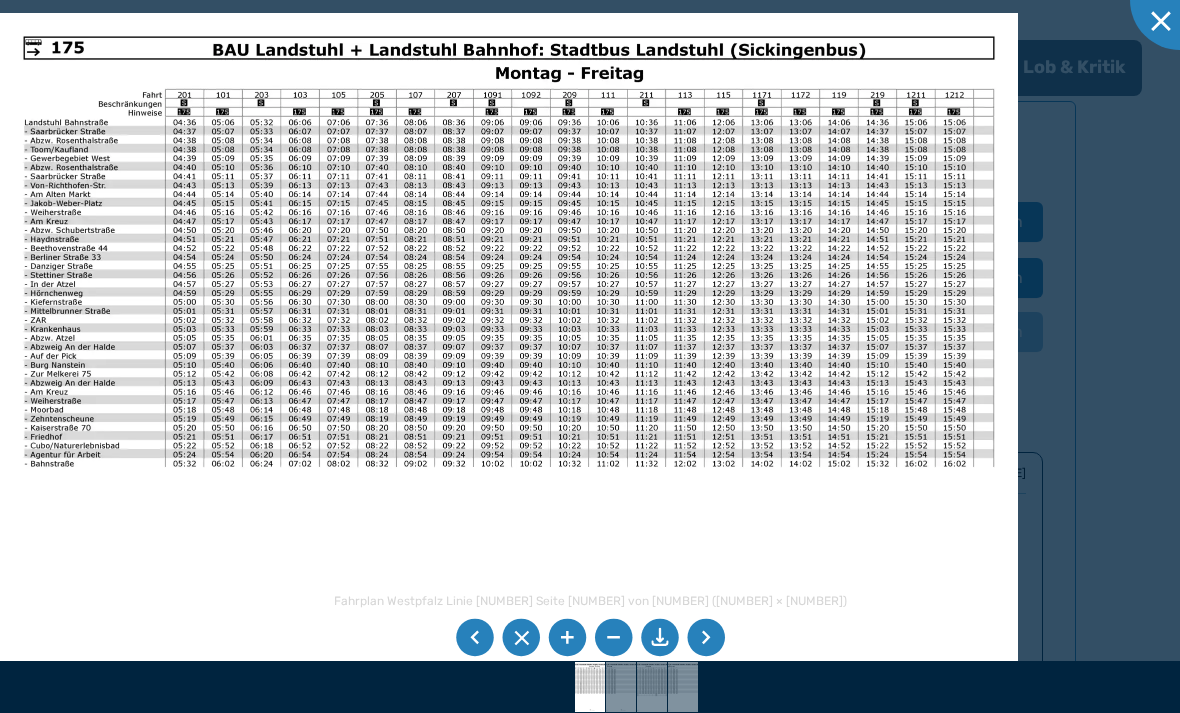 click at bounding box center (706, 638) 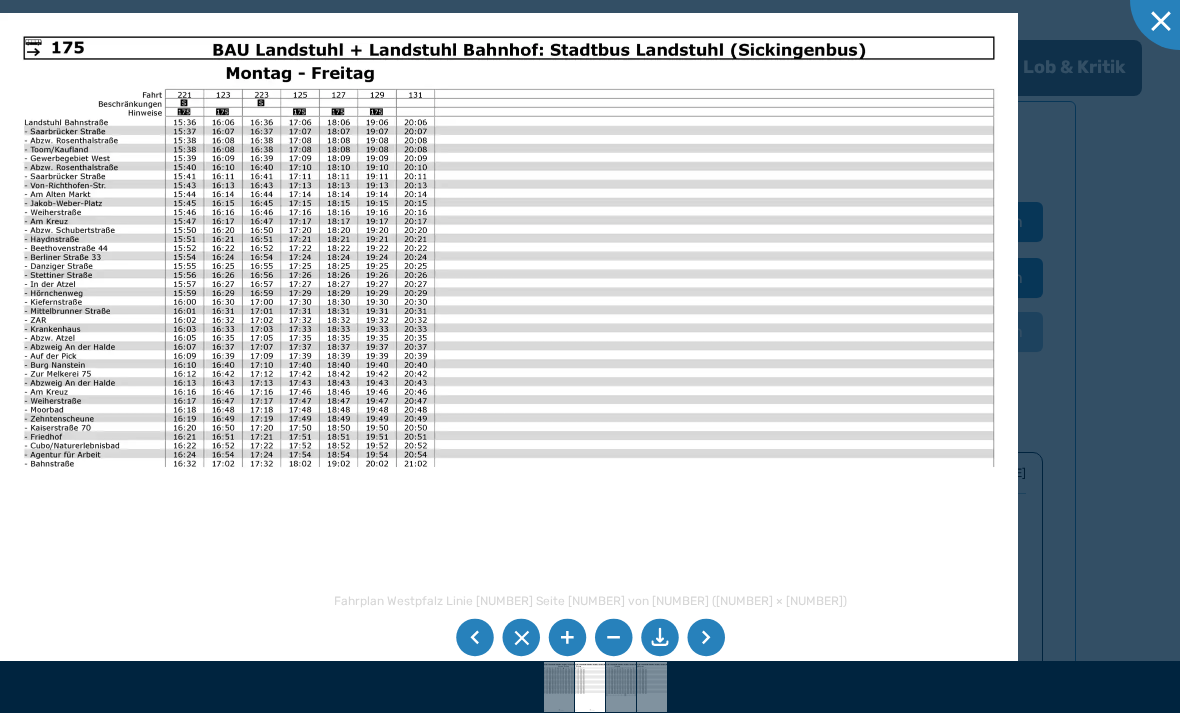 click at bounding box center [706, 638] 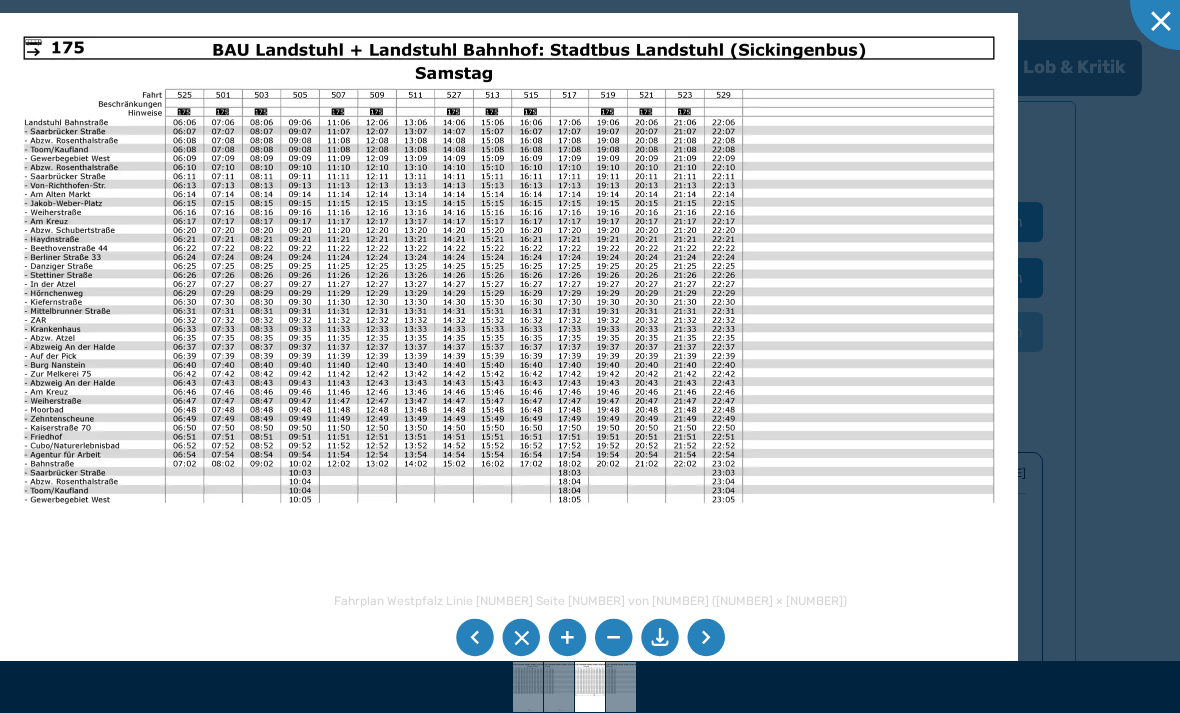 click at bounding box center [706, 638] 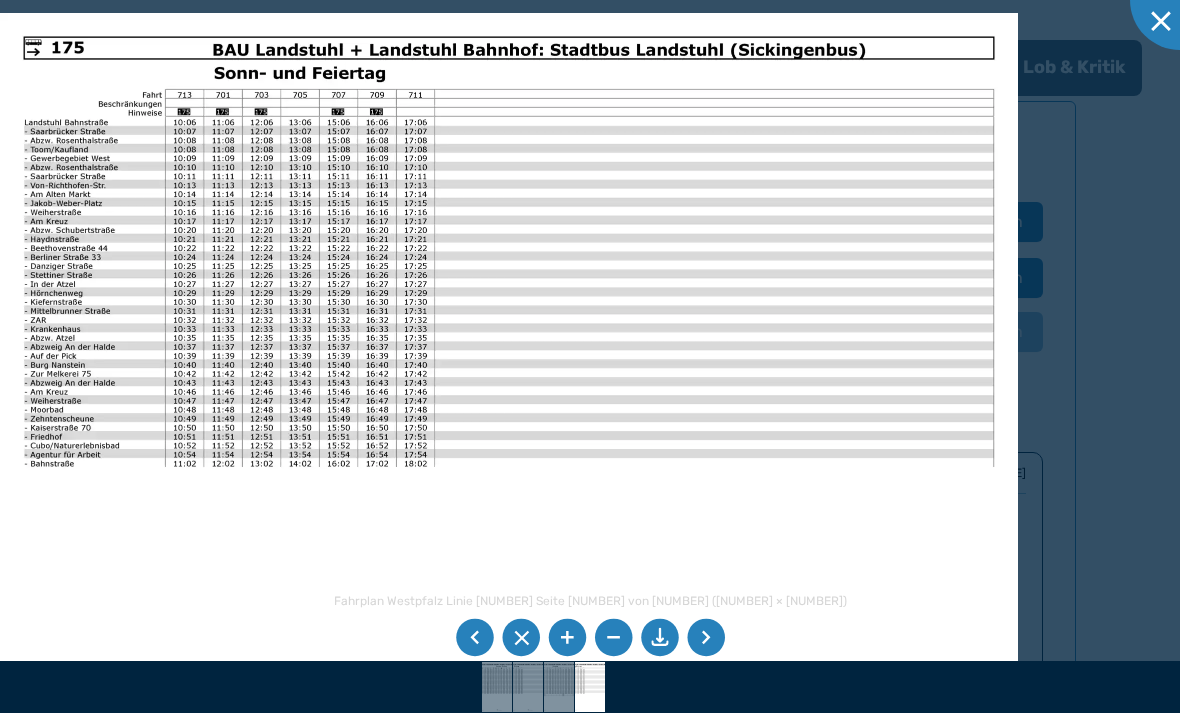 click at bounding box center (706, 638) 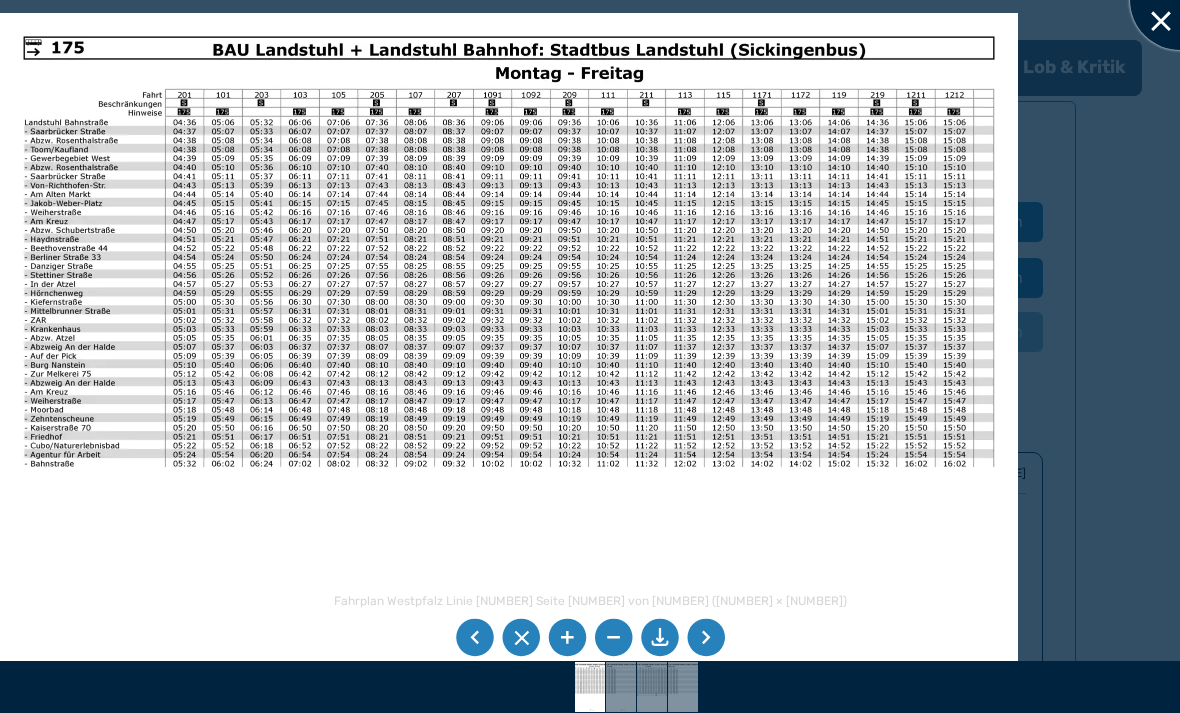 click at bounding box center [1180, 0] 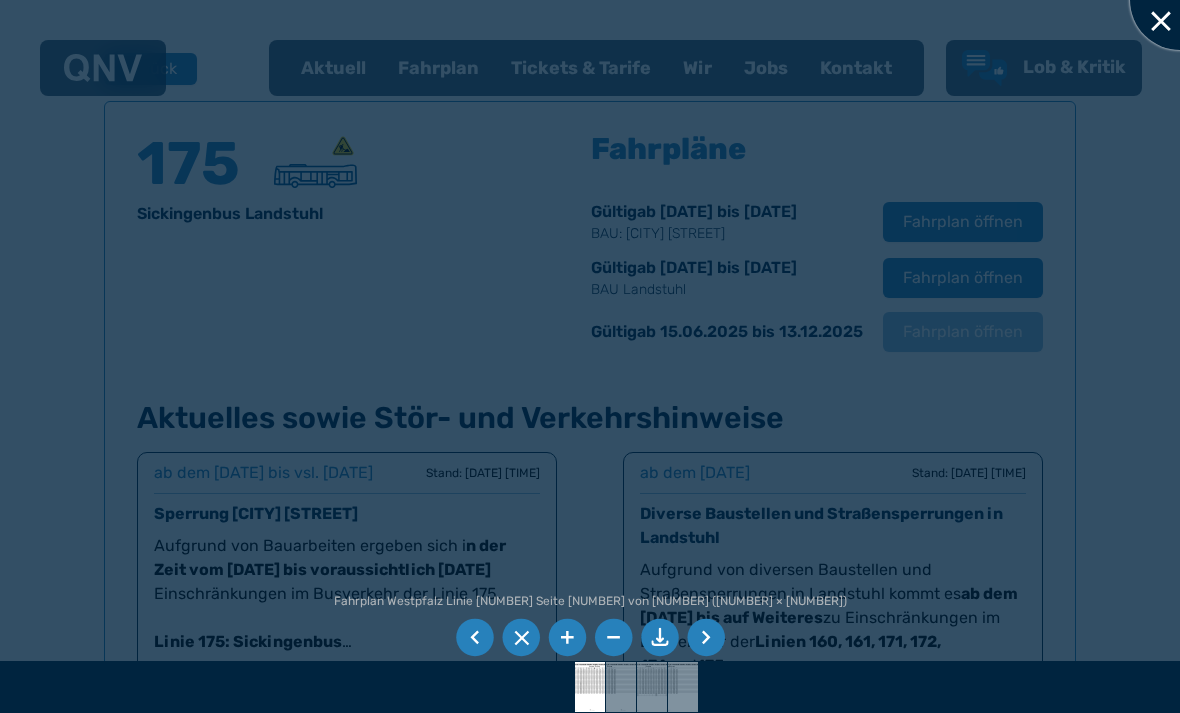 click at bounding box center [1180, 0] 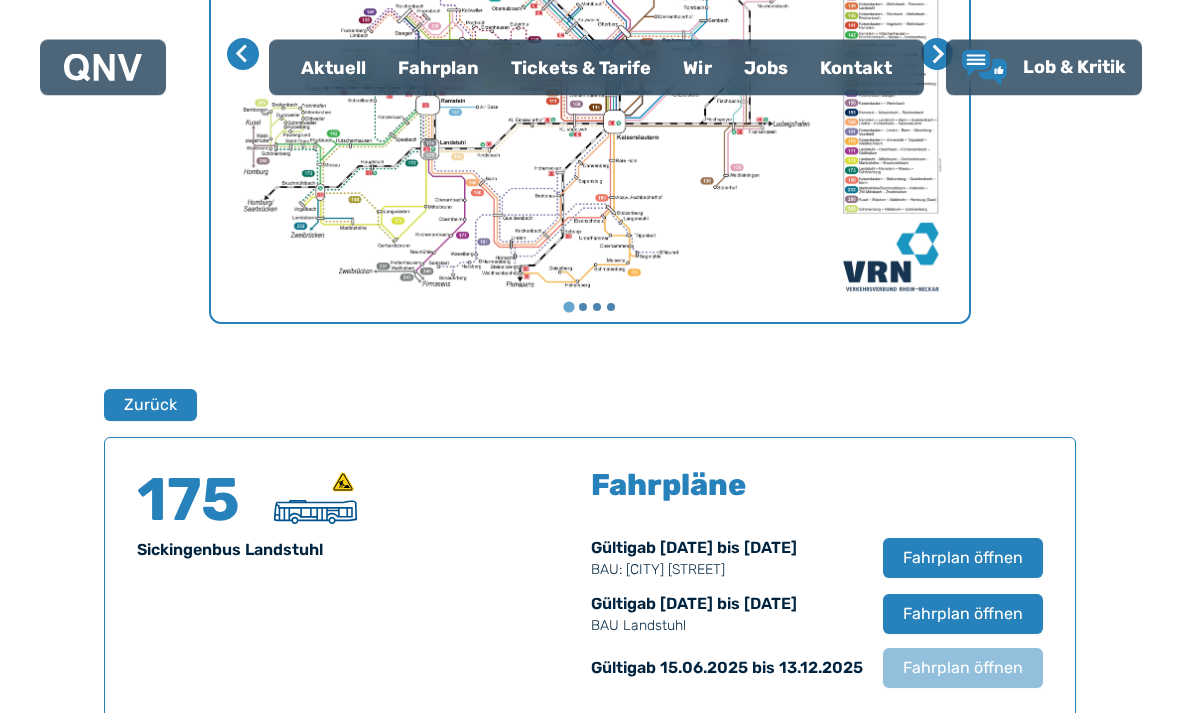 scroll, scrollTop: 943, scrollLeft: 0, axis: vertical 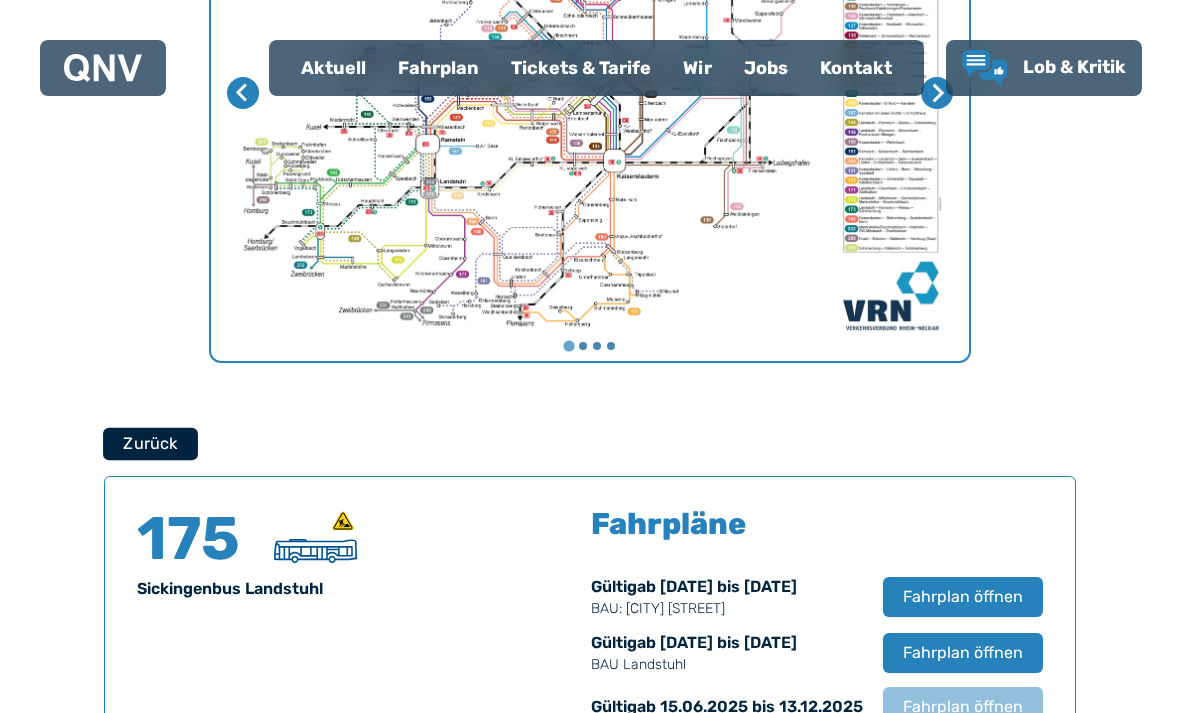 click on "Zurück" at bounding box center (150, 443) 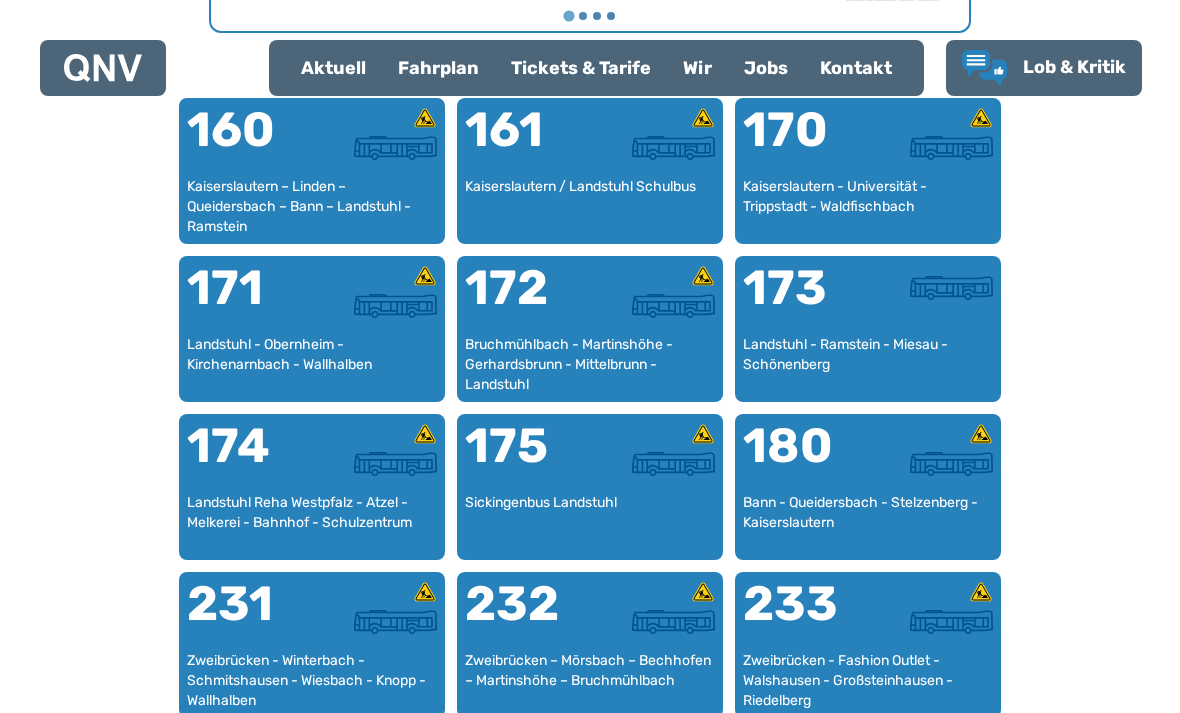 scroll, scrollTop: 1277, scrollLeft: 0, axis: vertical 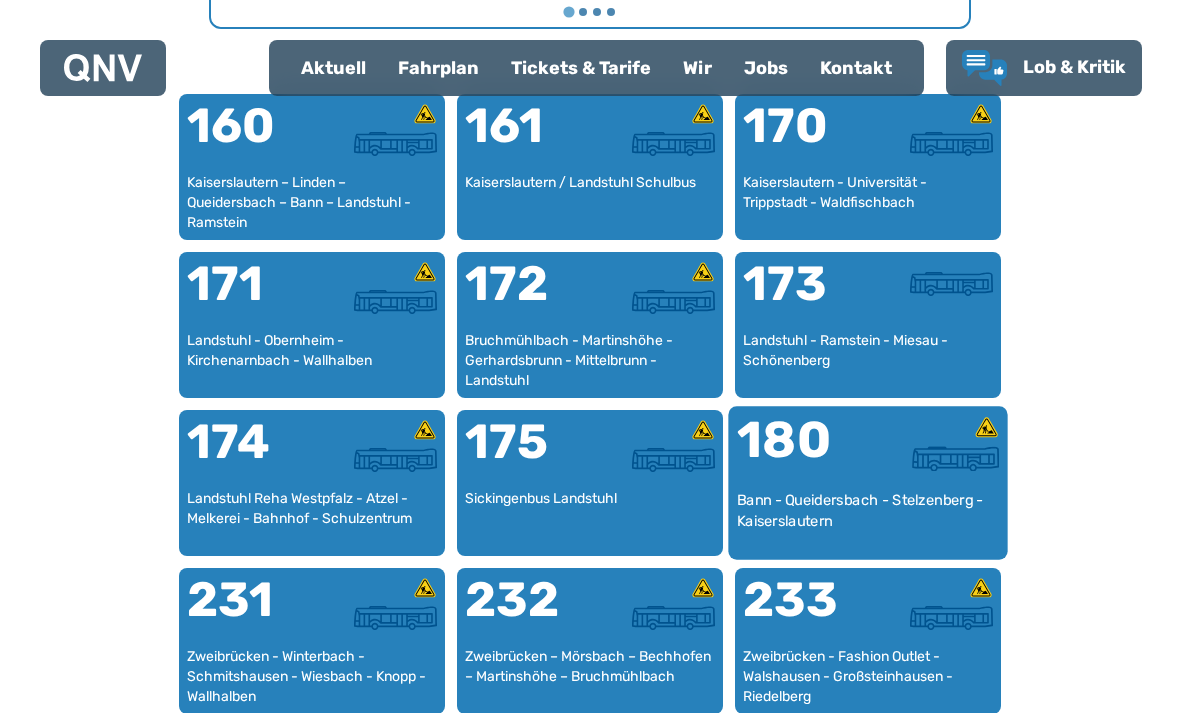 click on "180" at bounding box center [802, 452] 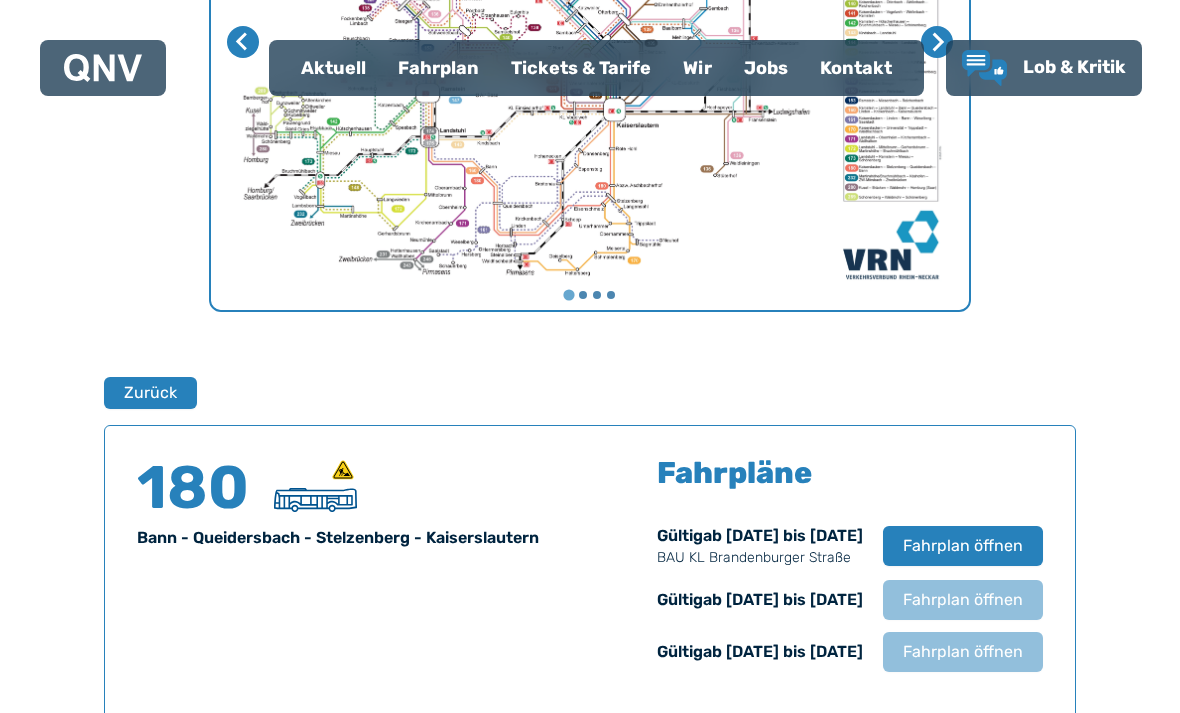 scroll, scrollTop: 1318, scrollLeft: 0, axis: vertical 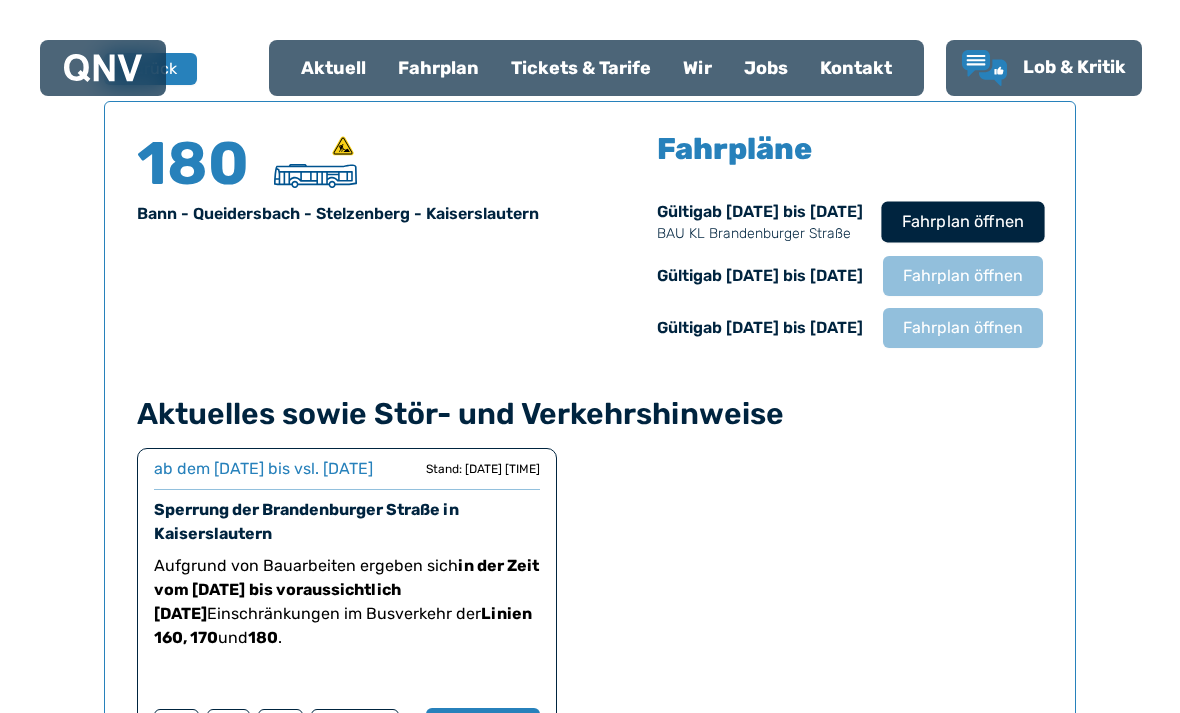 click on "Fahrplan öffnen" at bounding box center (963, 222) 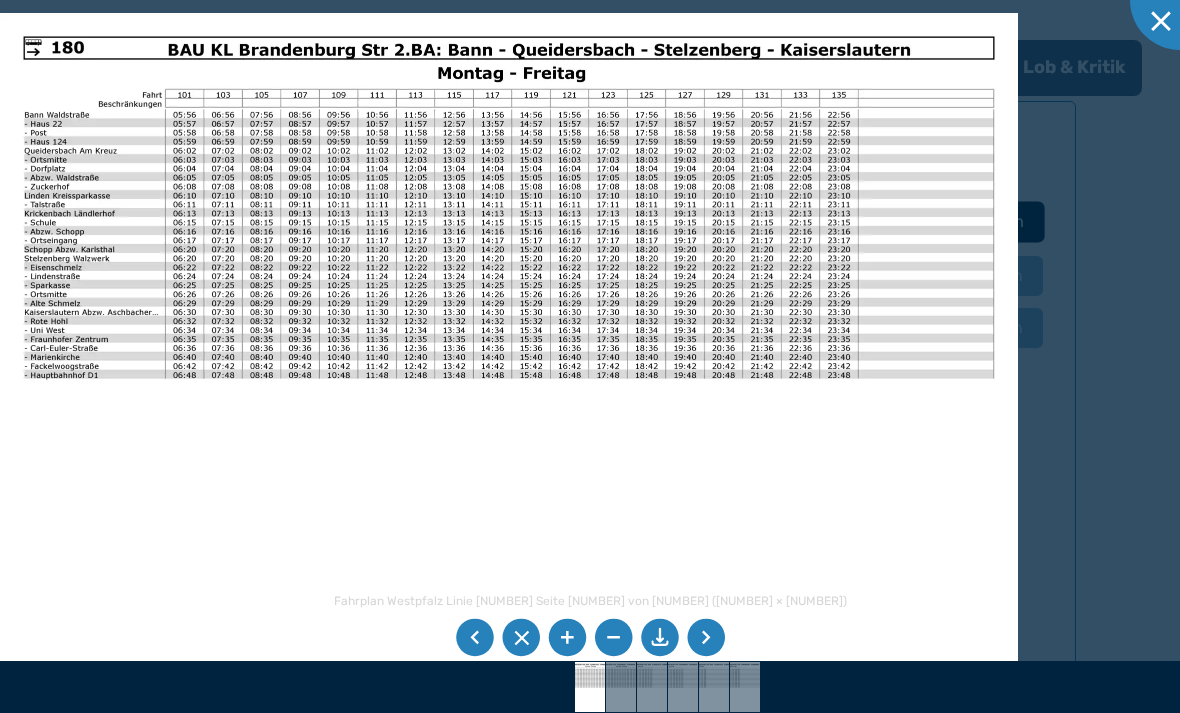 click at bounding box center (590, 356) 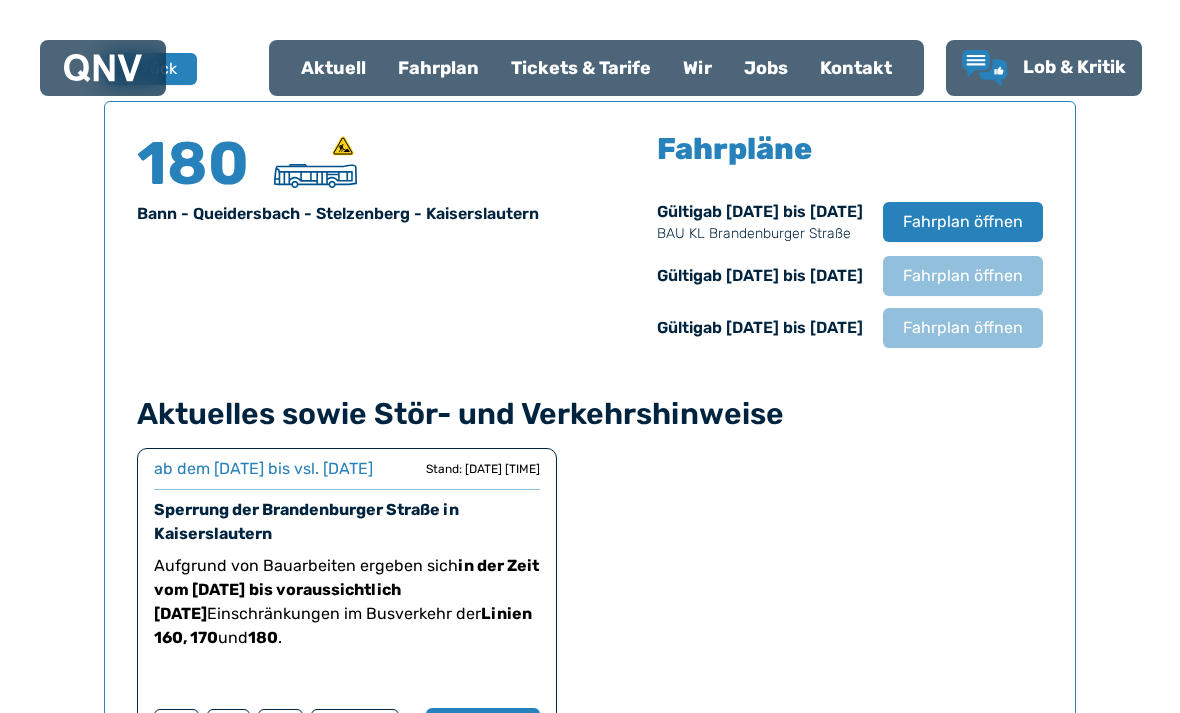 click on "ab dem [DATE] bis vsl. [DATE]   ab dem [DATE] bis vsl. [DATE]   Stand: [DATE] [TIME]   Sperrung der [STREET] in [CITY]     Aufgrund von Bauarbeiten ergeben sich  in der Zeit vom [DATE]   bis voraussichtlich [DATE]  Einschränkungen im Busverkehr der  Linien [NUMBER], [NUMBER]  und  [NUMBER] .     [NUMBER] [NUMBER] [NUMBER]   Baustelle   weiterlesen   Stand: [DATE] [TIME]" at bounding box center (590, 605) 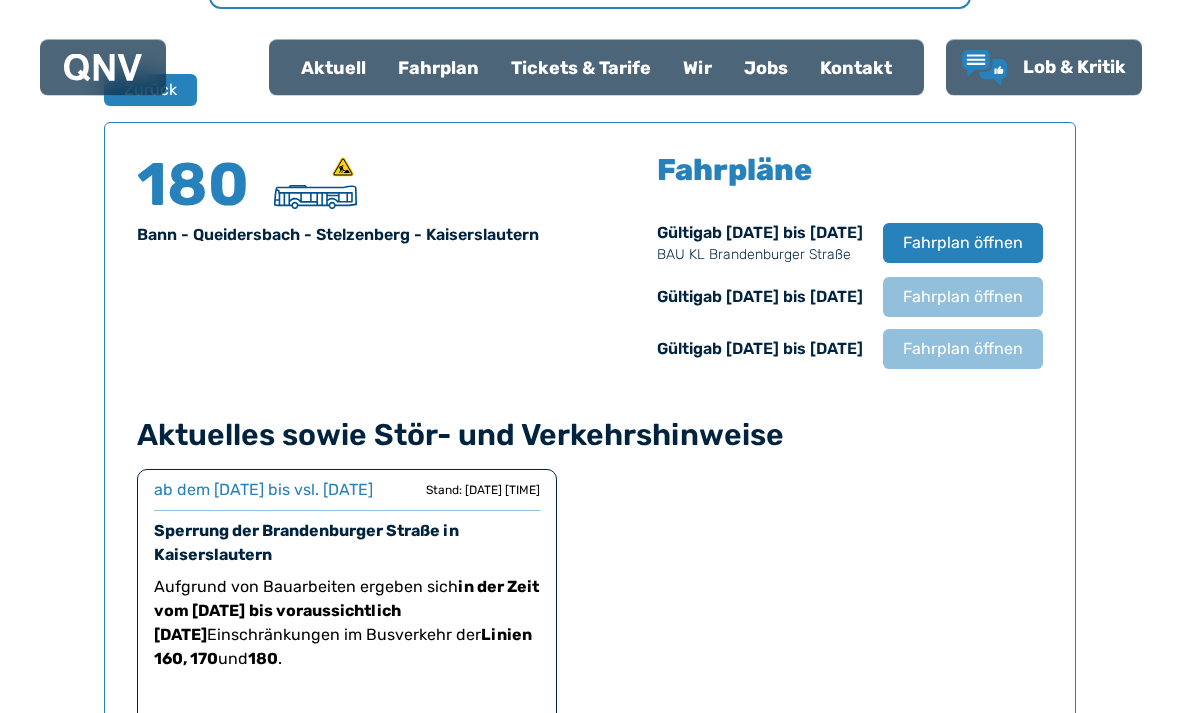 scroll, scrollTop: 1234, scrollLeft: 0, axis: vertical 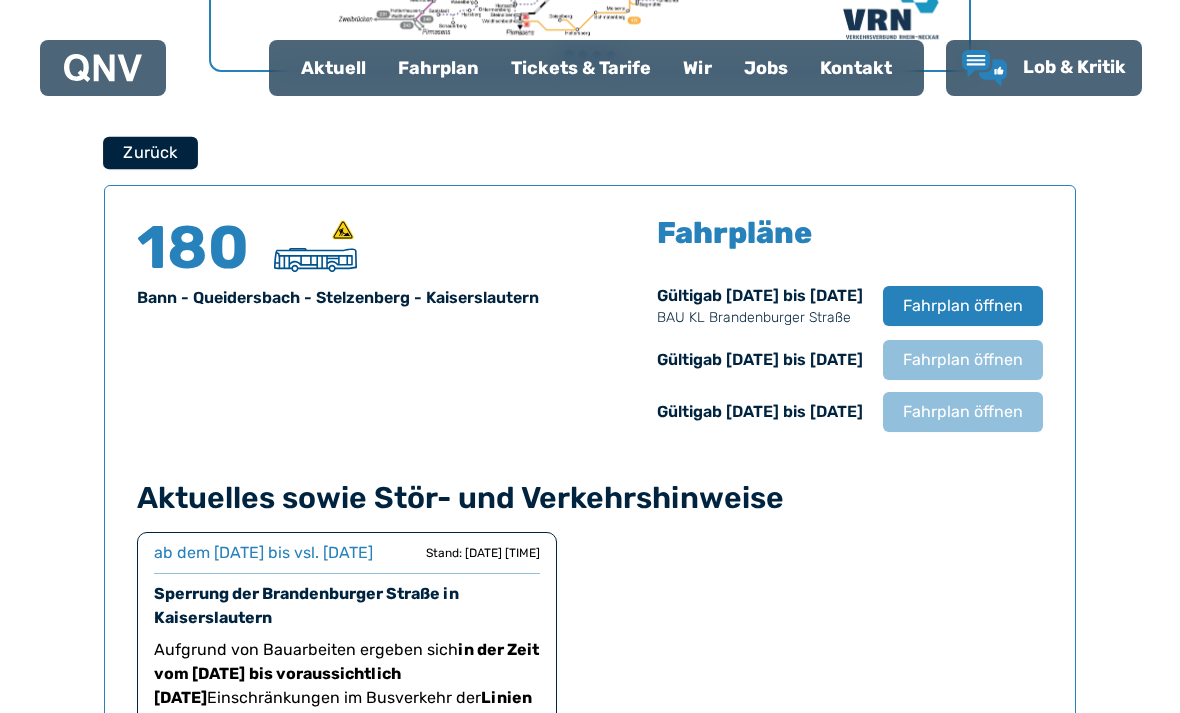 click on "Zurück" at bounding box center [150, 152] 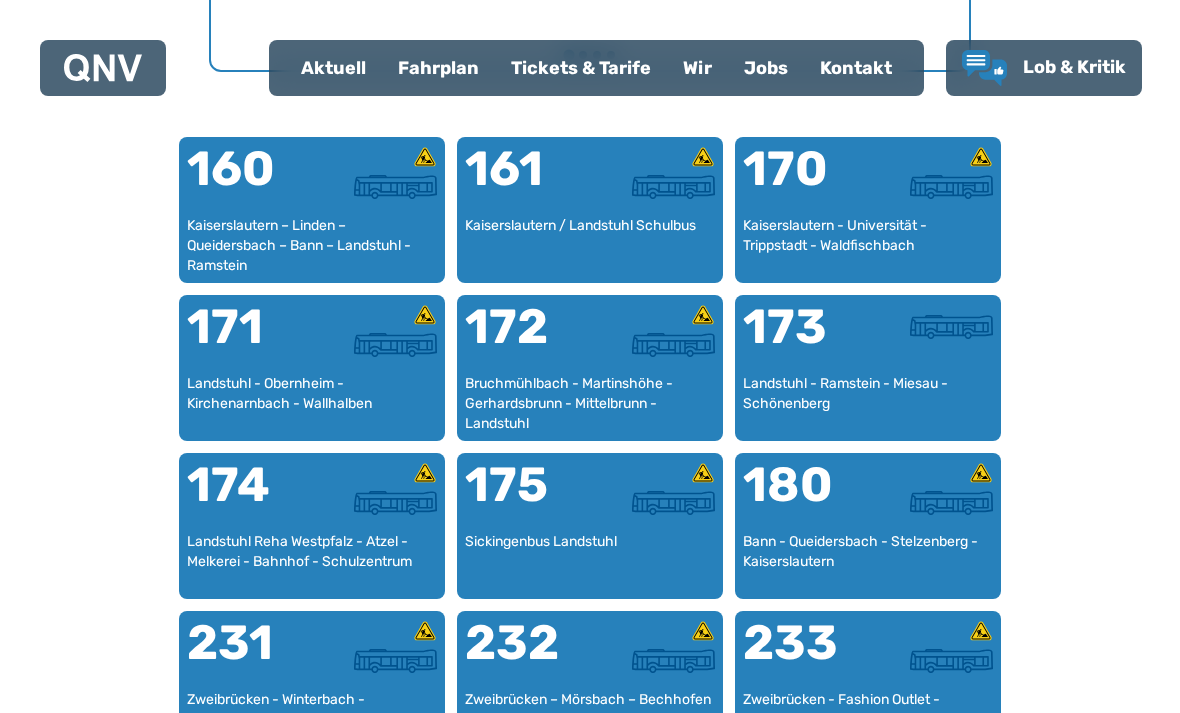 scroll, scrollTop: 0, scrollLeft: 0, axis: both 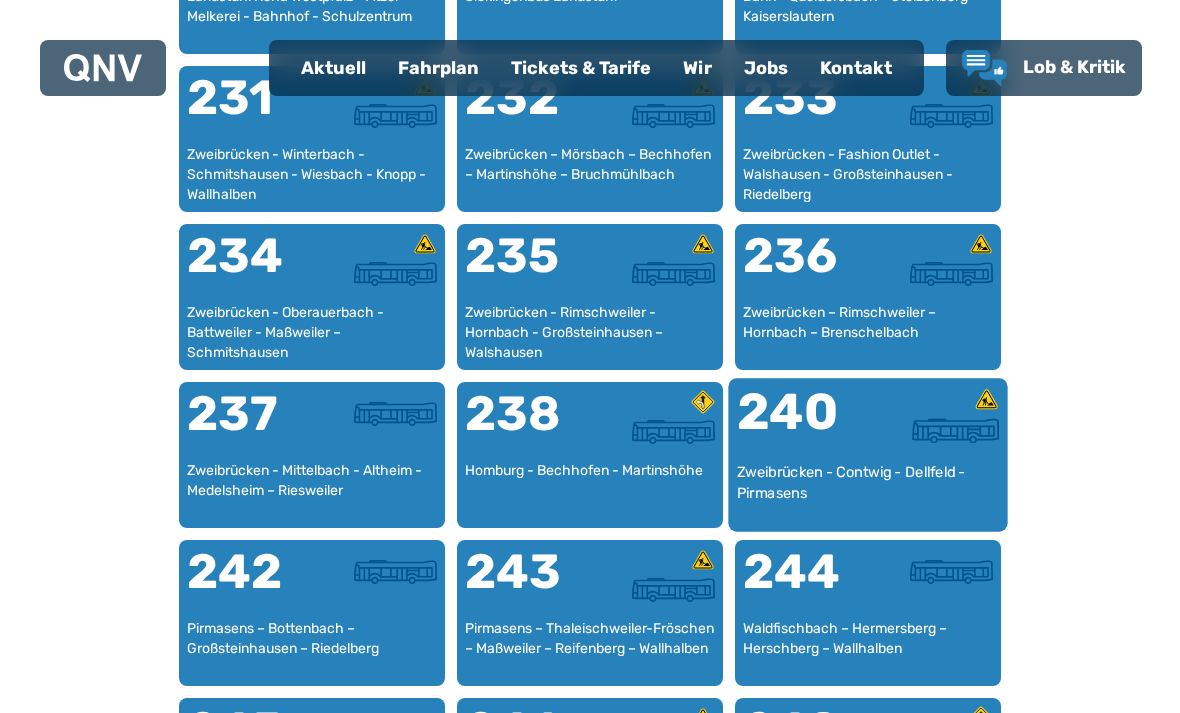 click on "240" at bounding box center (802, 424) 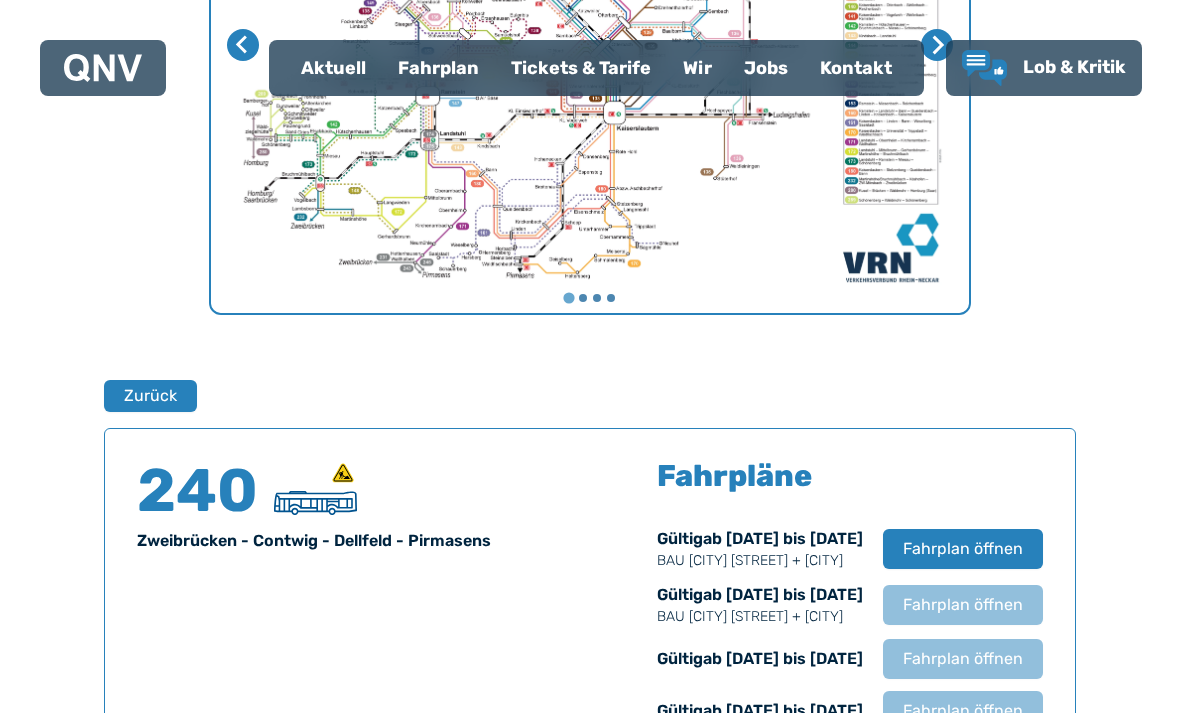scroll, scrollTop: 1318, scrollLeft: 0, axis: vertical 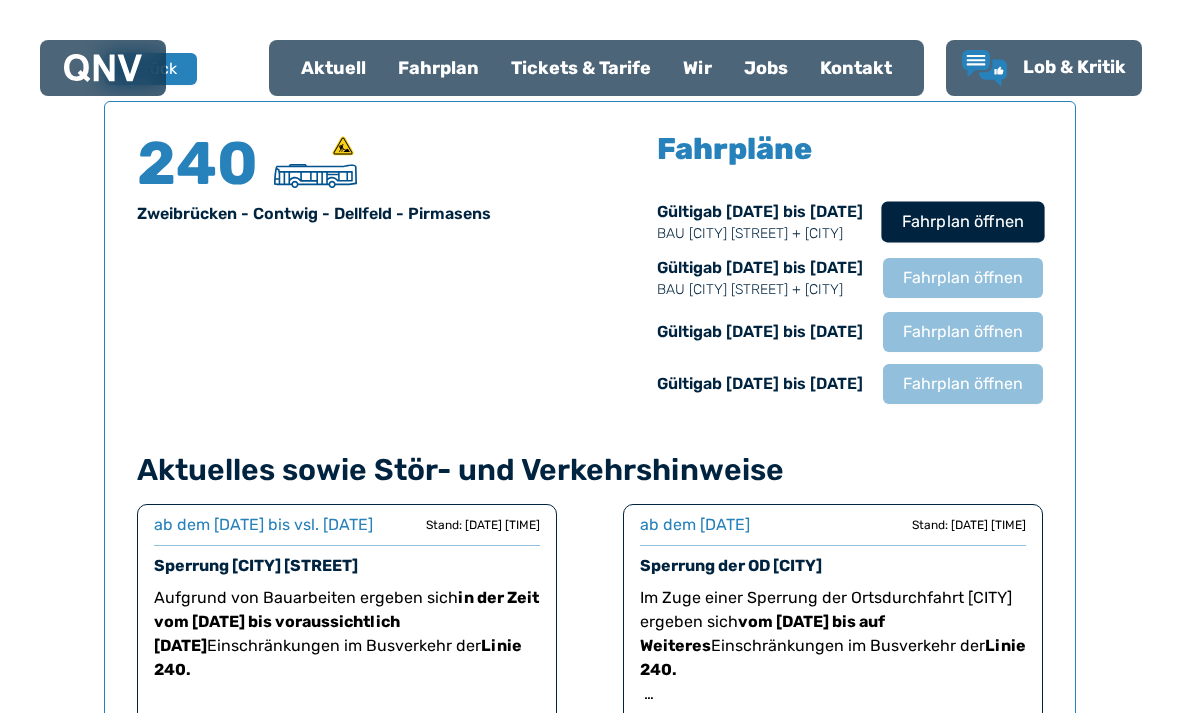 click on "Fahrplan öffnen" at bounding box center (963, 222) 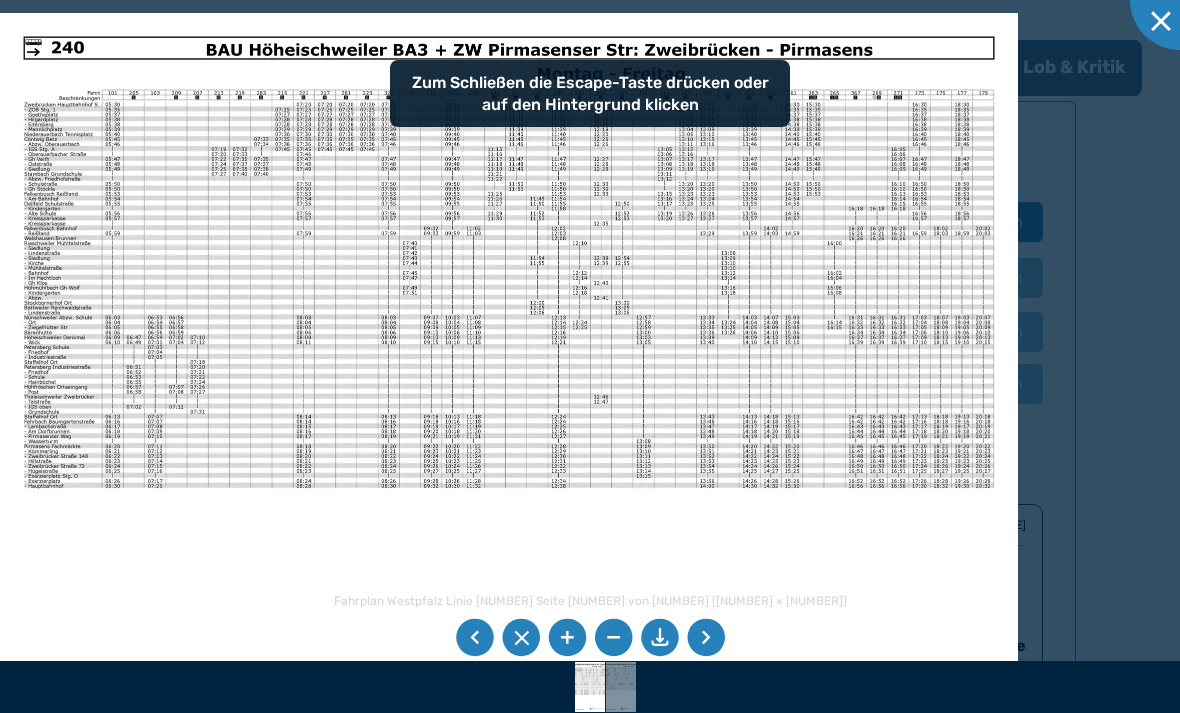 click at bounding box center [660, 638] 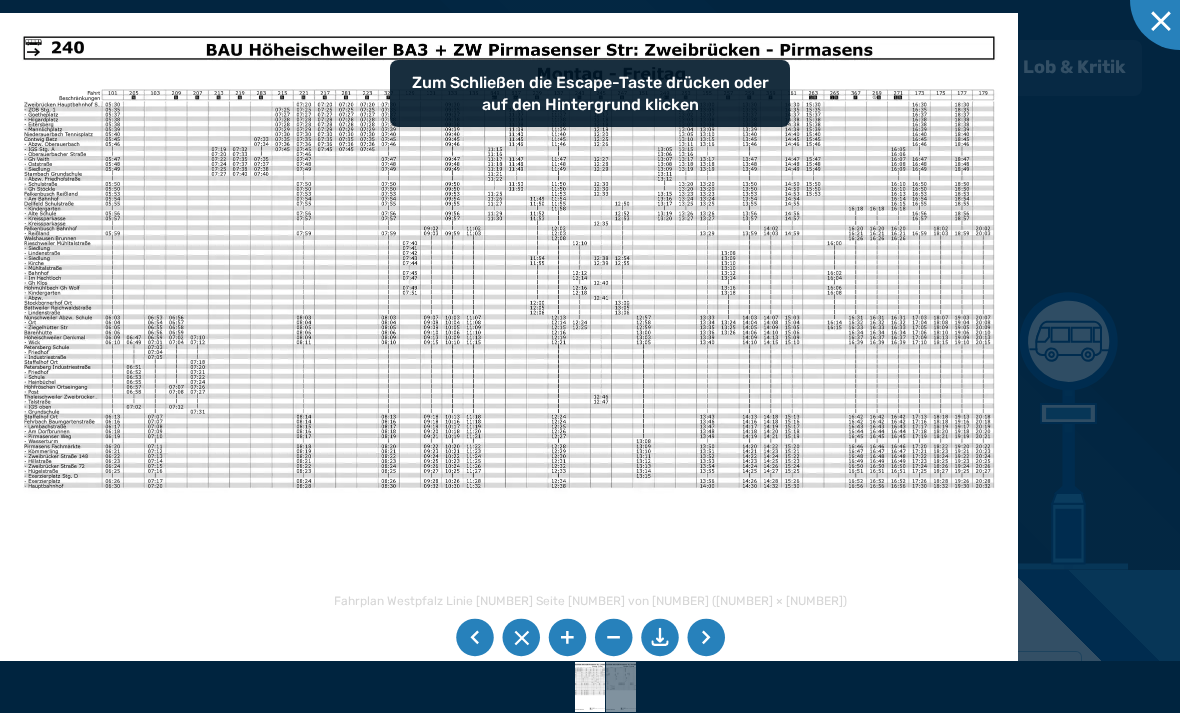 scroll, scrollTop: 1382, scrollLeft: 0, axis: vertical 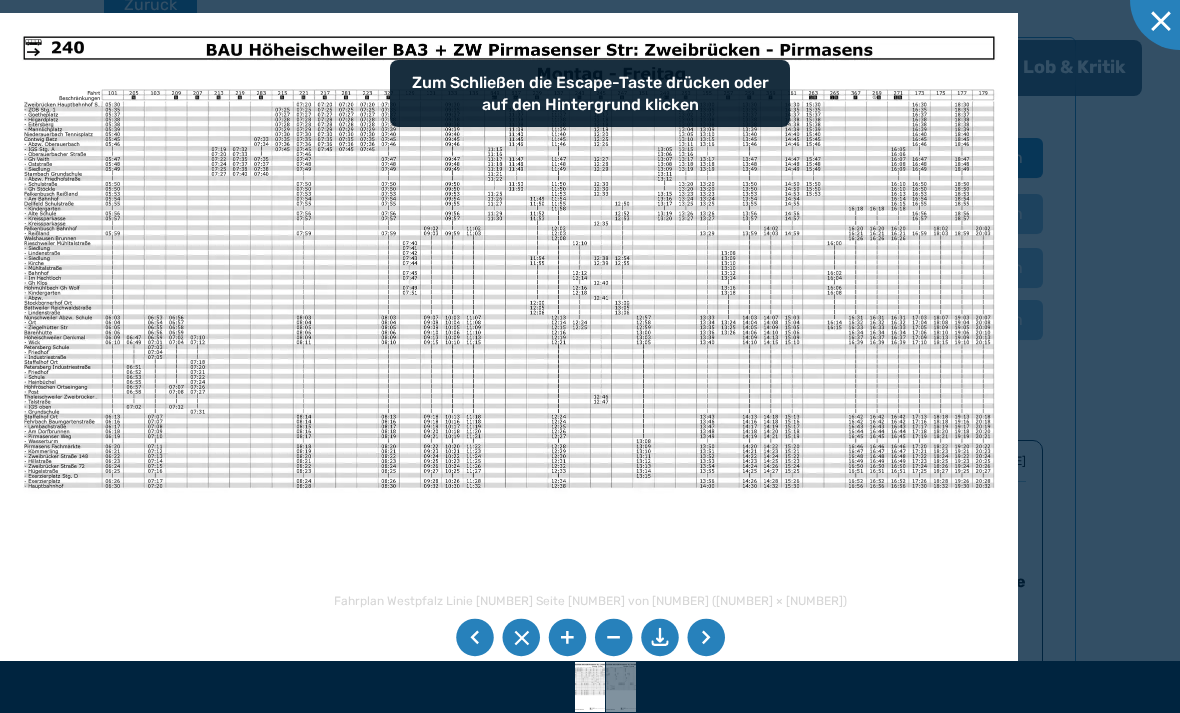 click at bounding box center (590, 356) 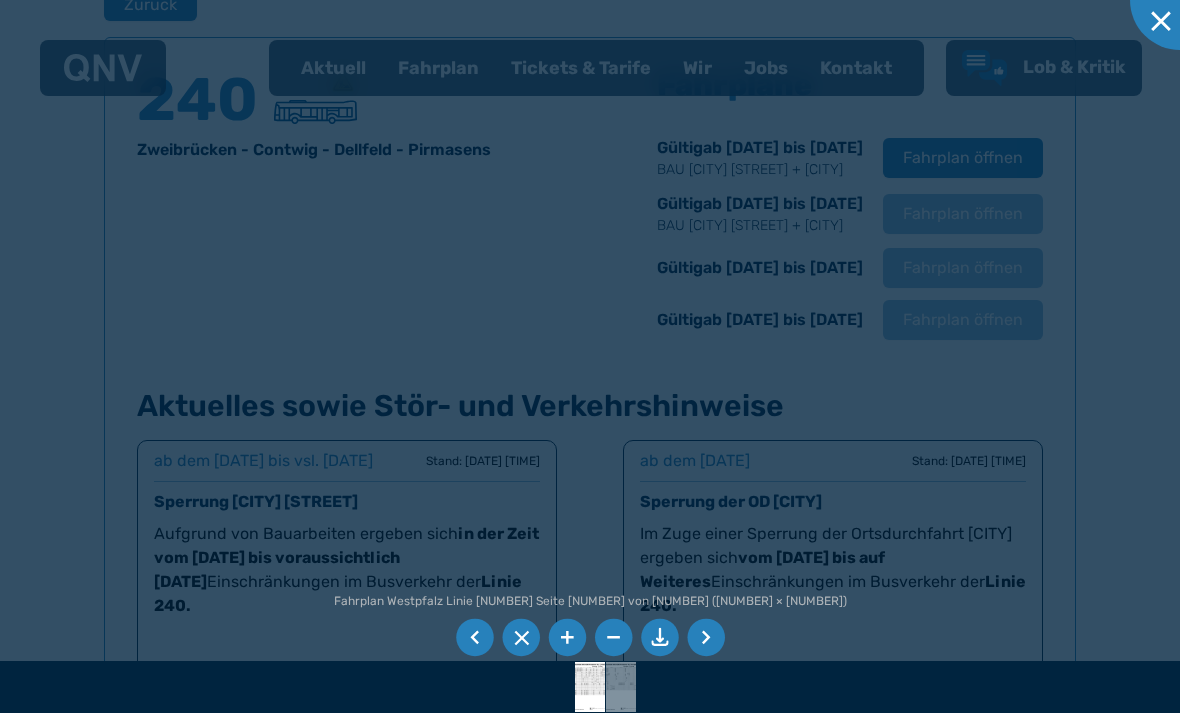 click at bounding box center (590, 356) 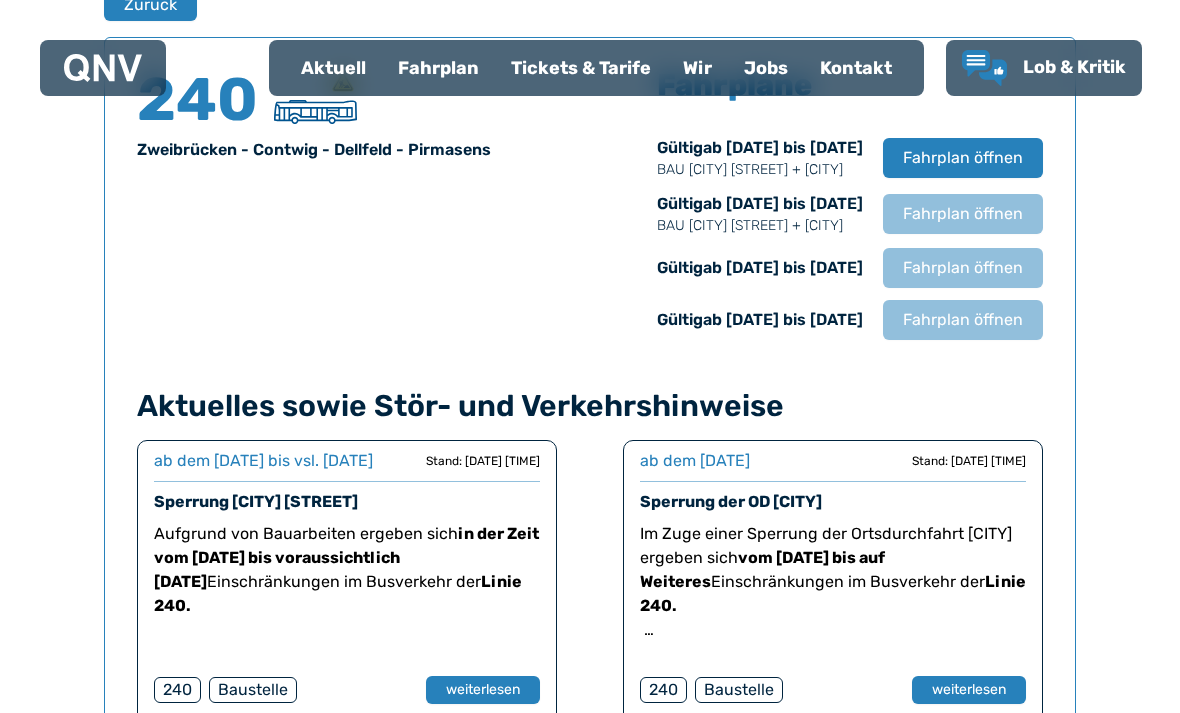 click on "Gültig  ab [DATE] bis [DATE]     Fahrplan öffnen" at bounding box center [850, 320] 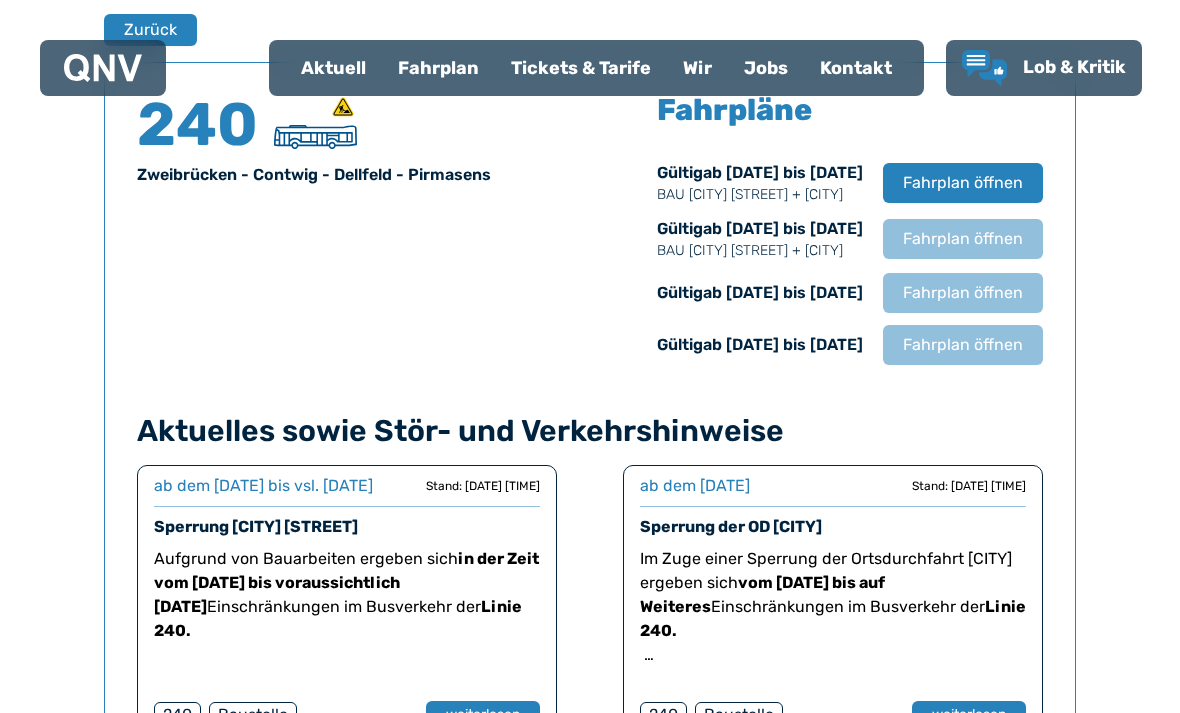scroll, scrollTop: 1166, scrollLeft: 0, axis: vertical 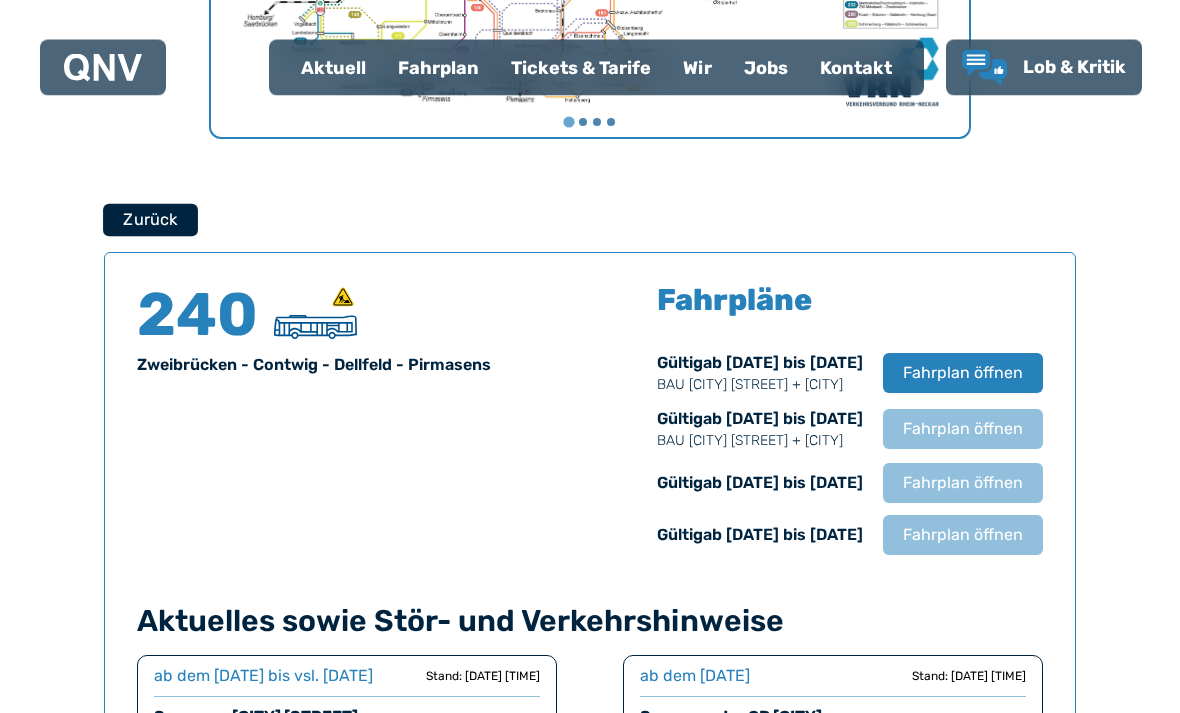 click on "Zurück" at bounding box center [150, 220] 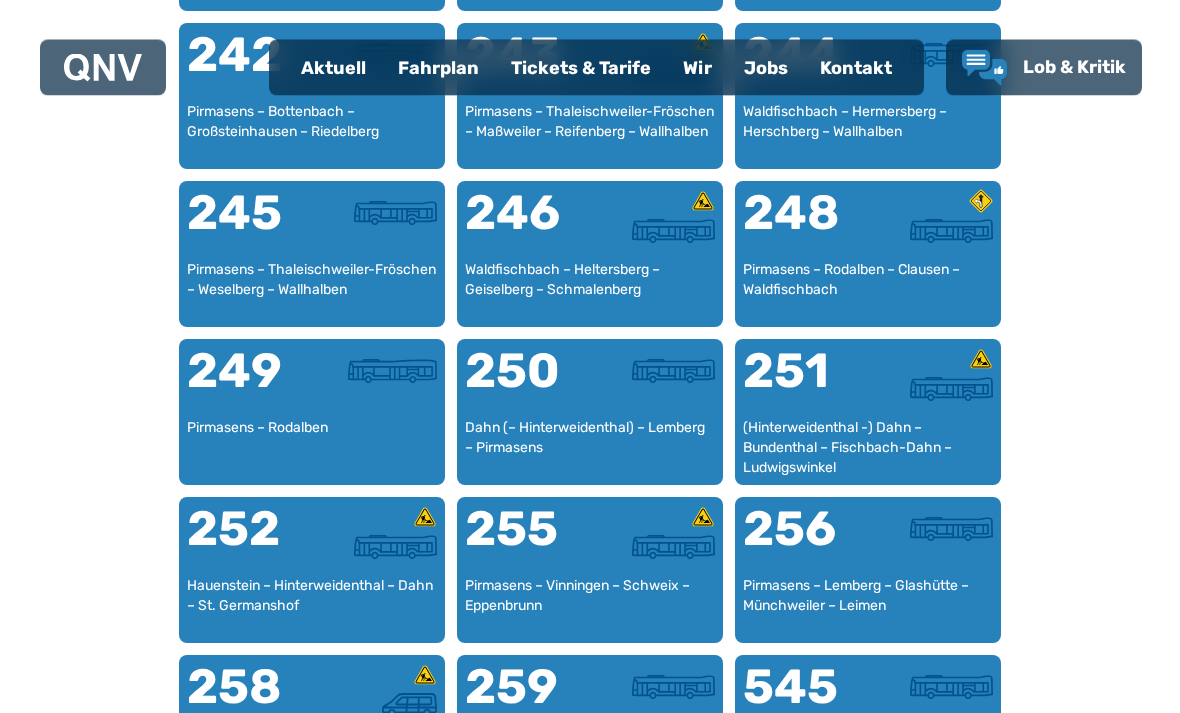 scroll, scrollTop: 2299, scrollLeft: 0, axis: vertical 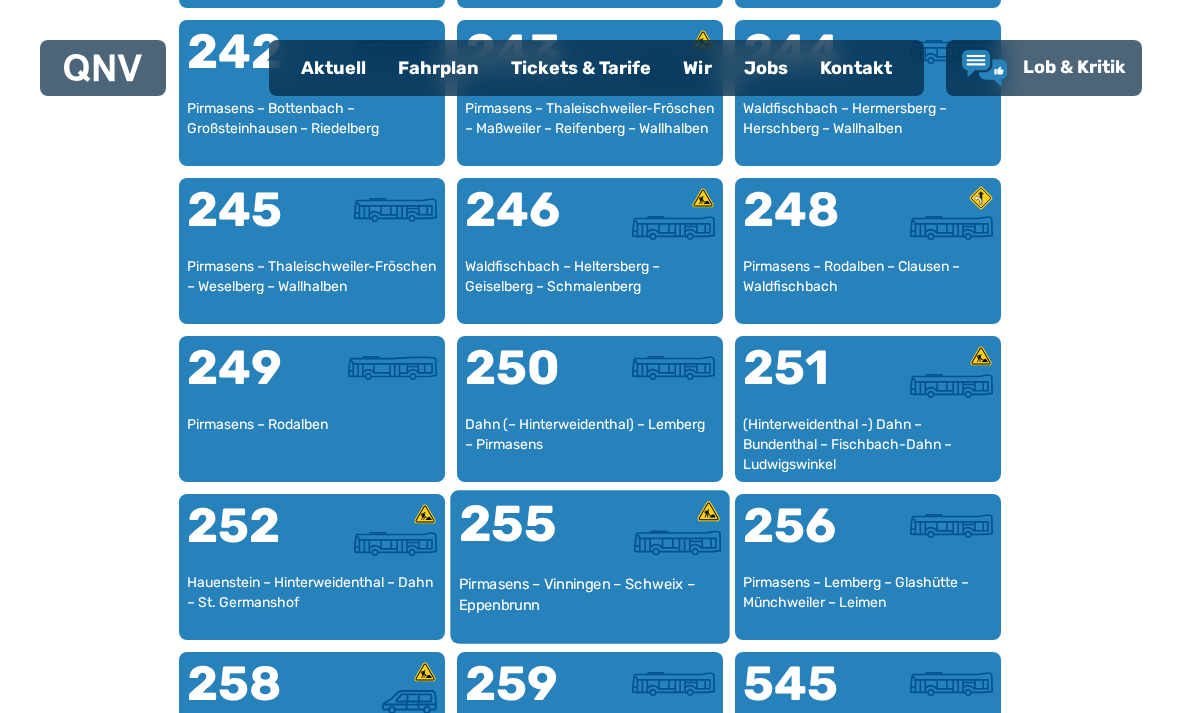 click at bounding box center [655, 542] 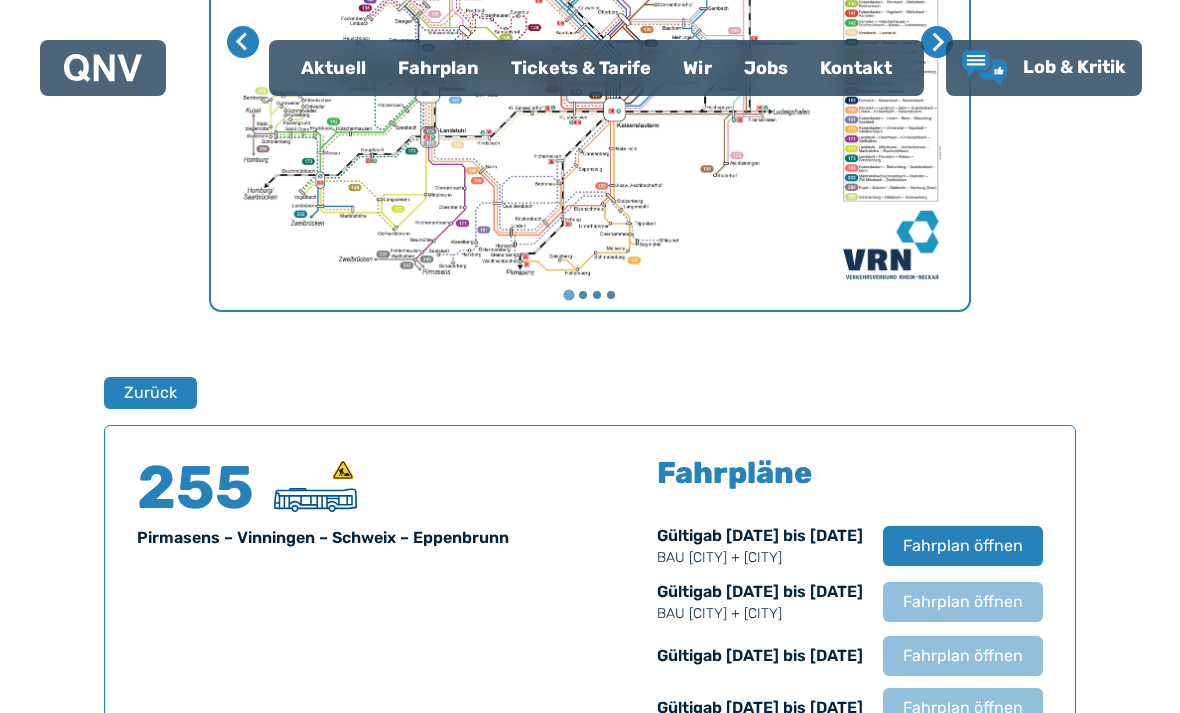 scroll, scrollTop: 1318, scrollLeft: 0, axis: vertical 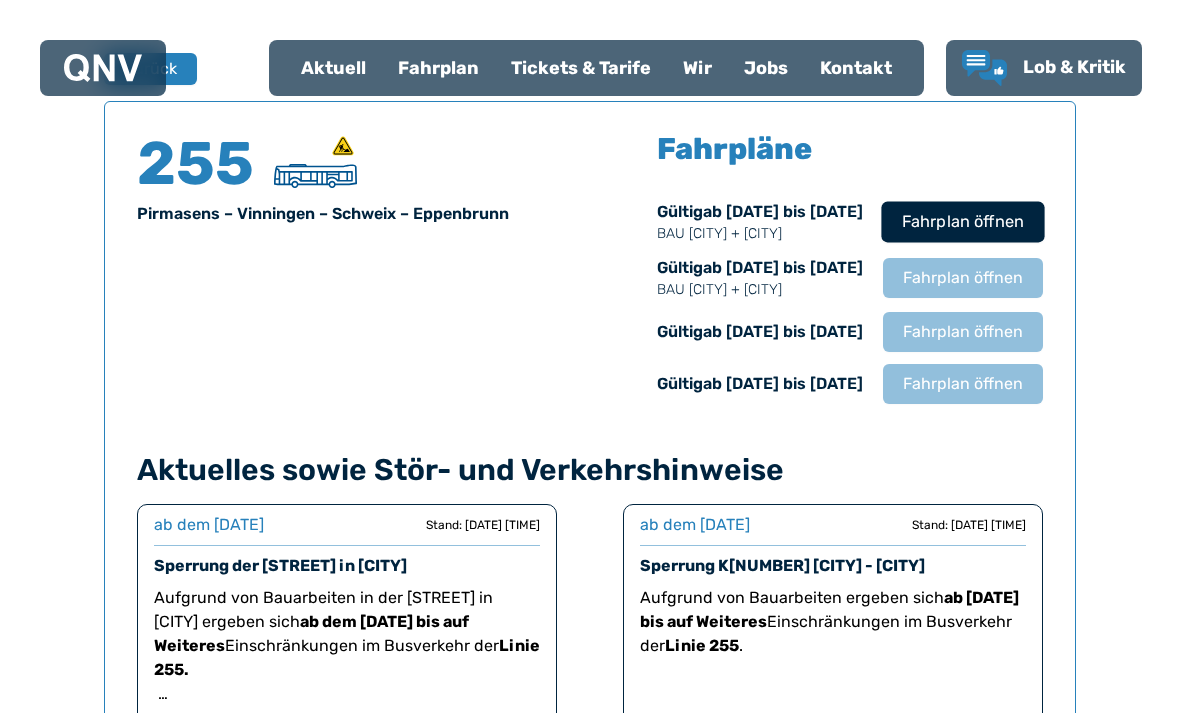 click on "Fahrplan öffnen" at bounding box center (963, 222) 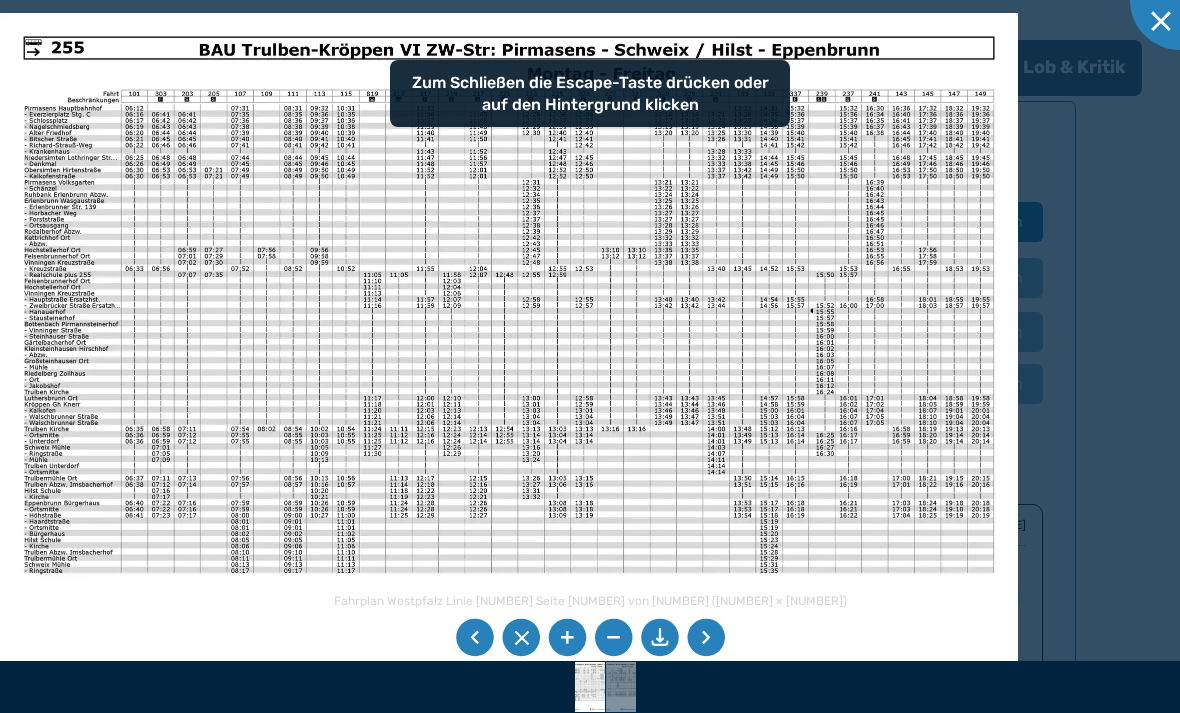 click at bounding box center (660, 638) 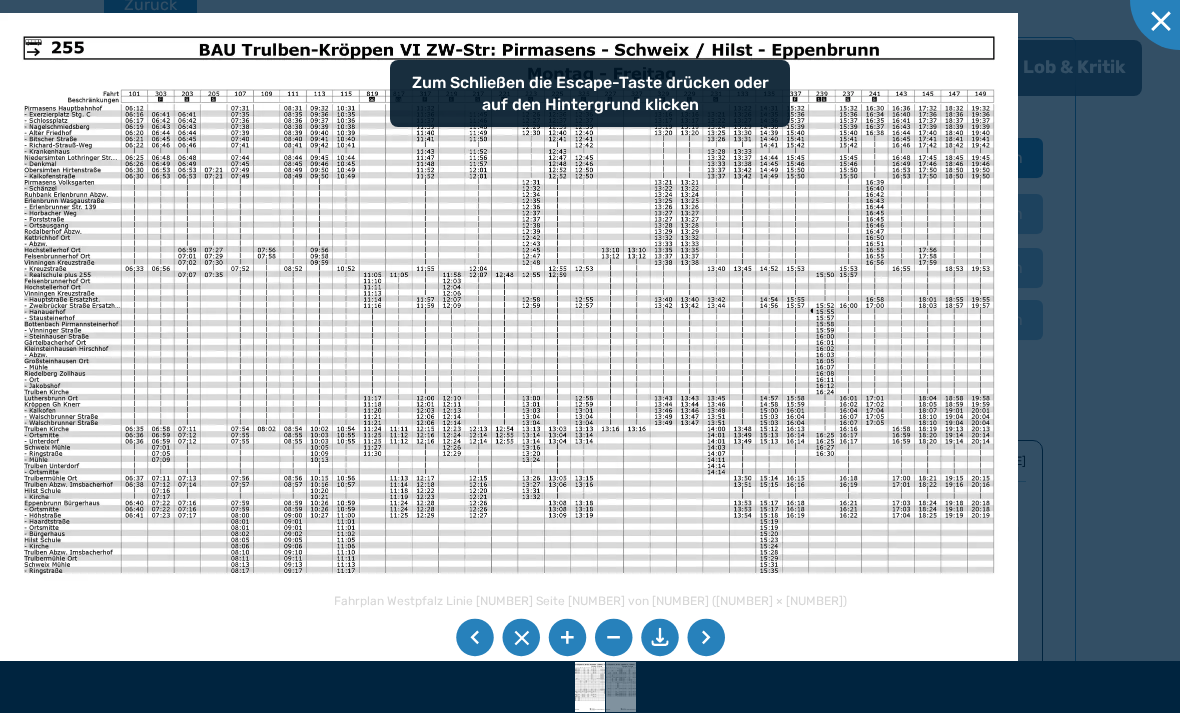 click at bounding box center (590, 356) 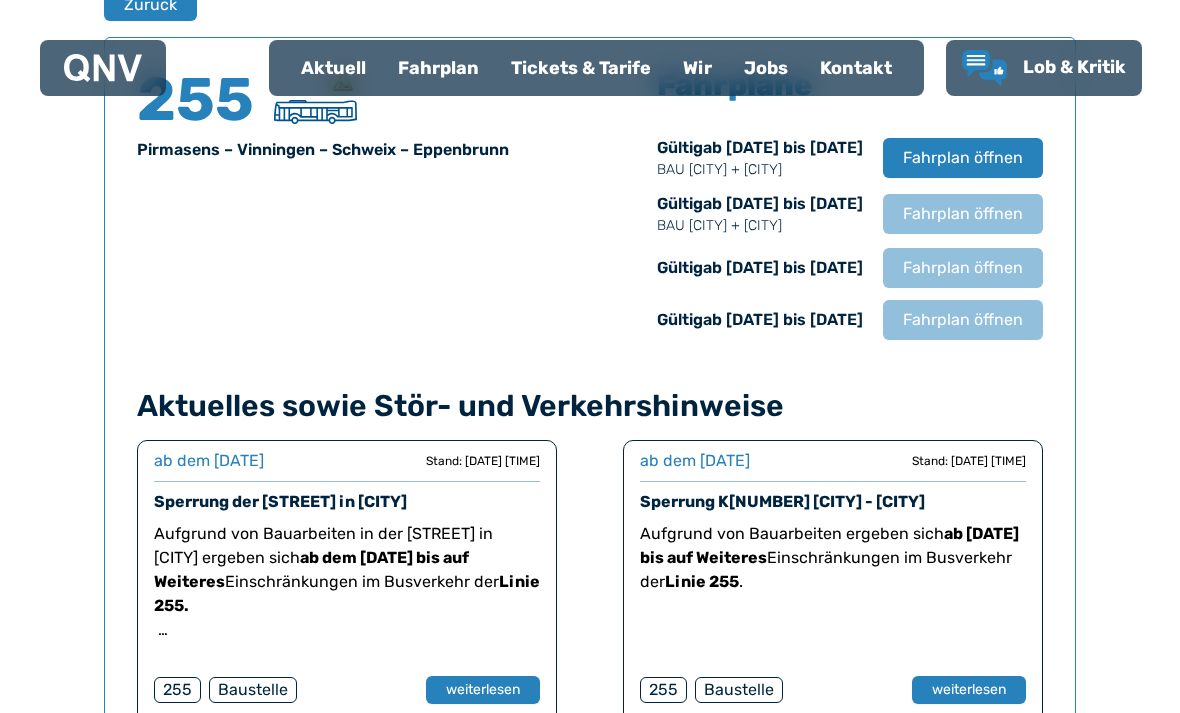 click on "Stand: [DATE] [TIME]" at bounding box center [483, 461] 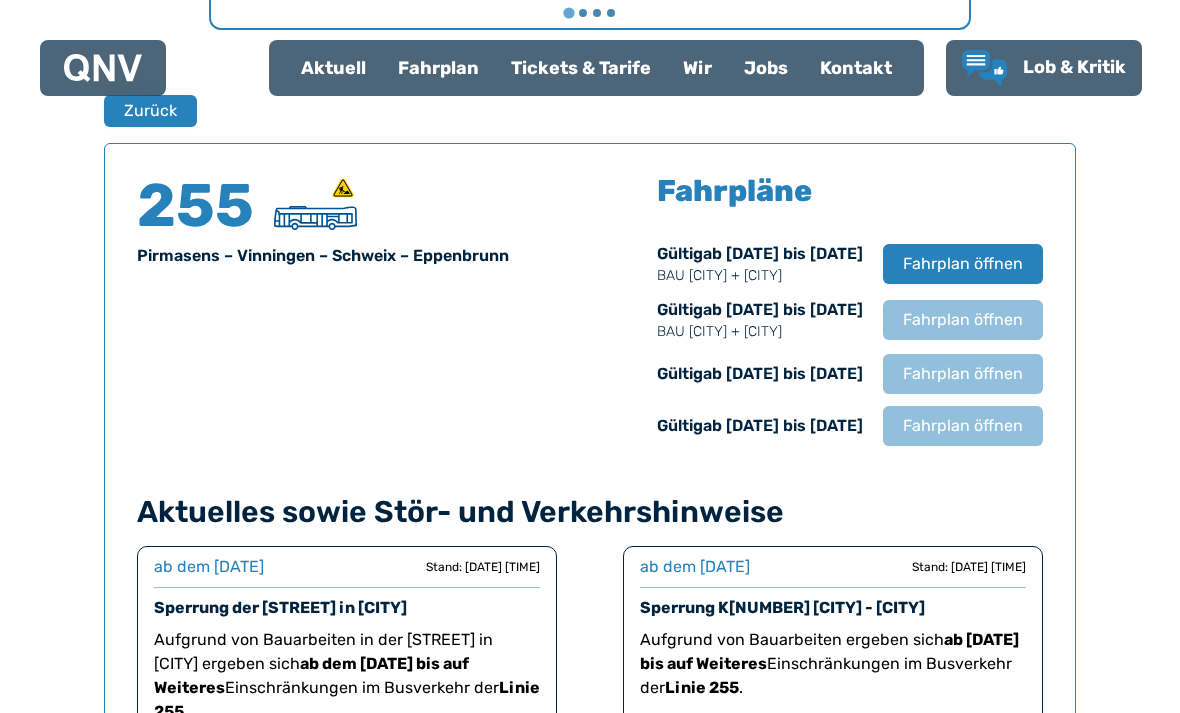 scroll, scrollTop: 1255, scrollLeft: 0, axis: vertical 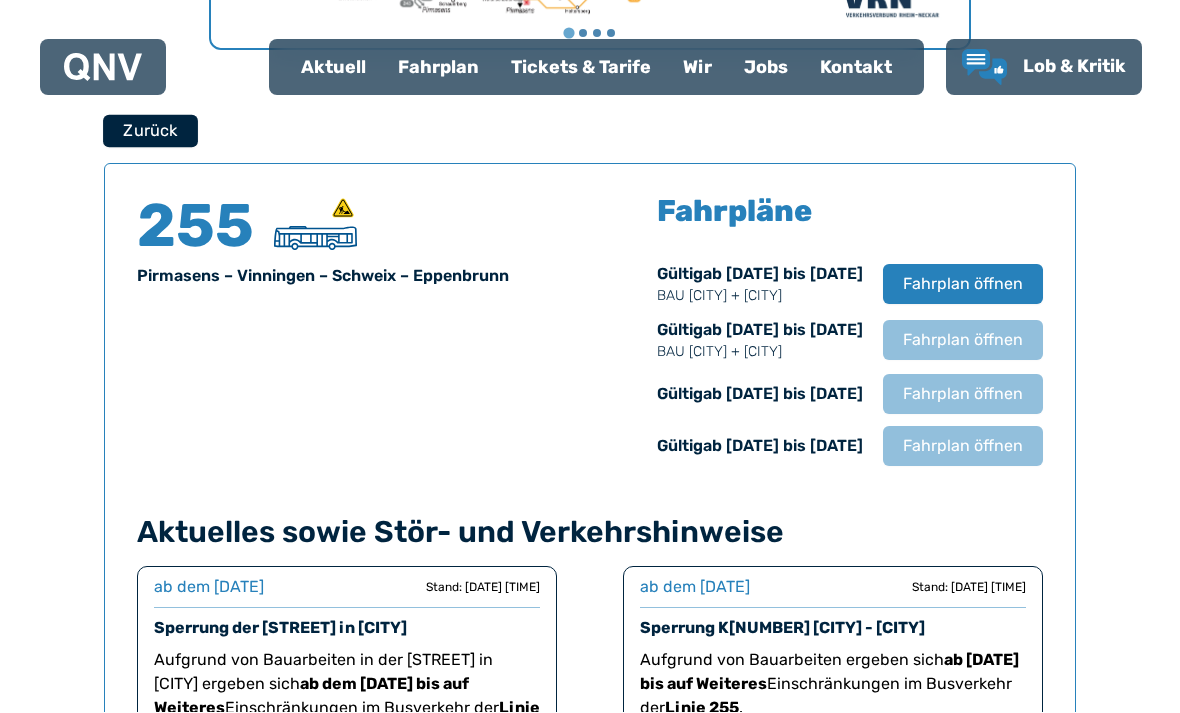 click on "Zurück" at bounding box center (150, 131) 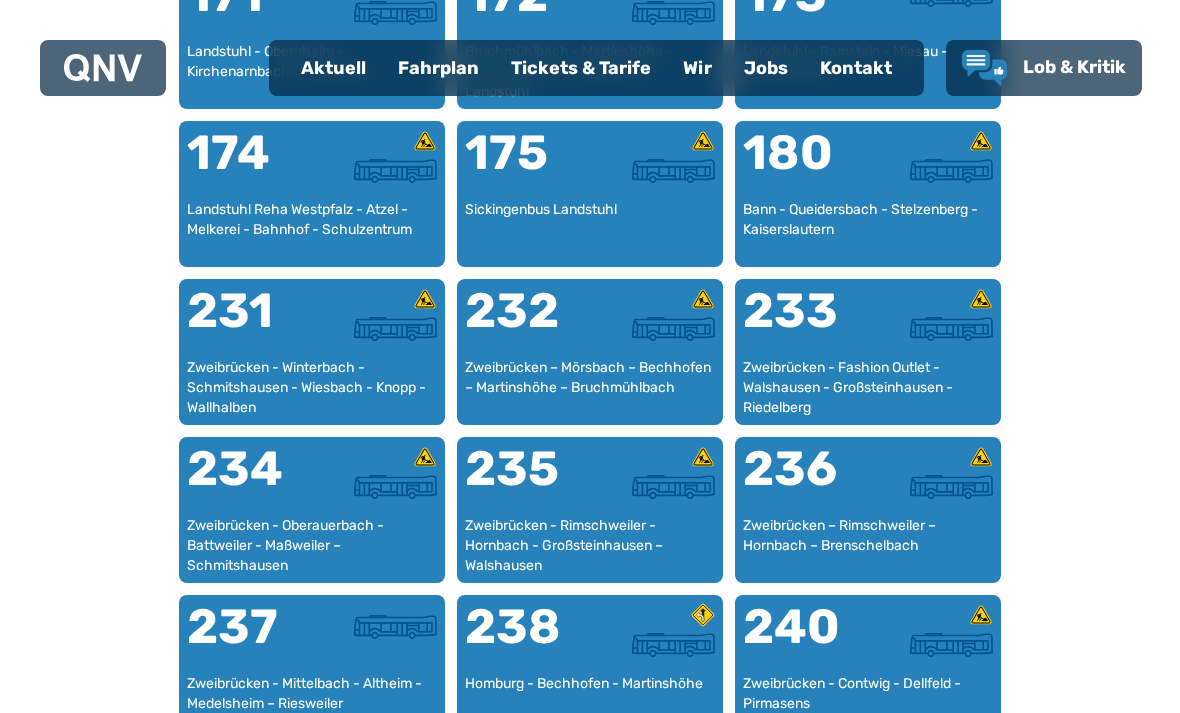 scroll, scrollTop: 1563, scrollLeft: 0, axis: vertical 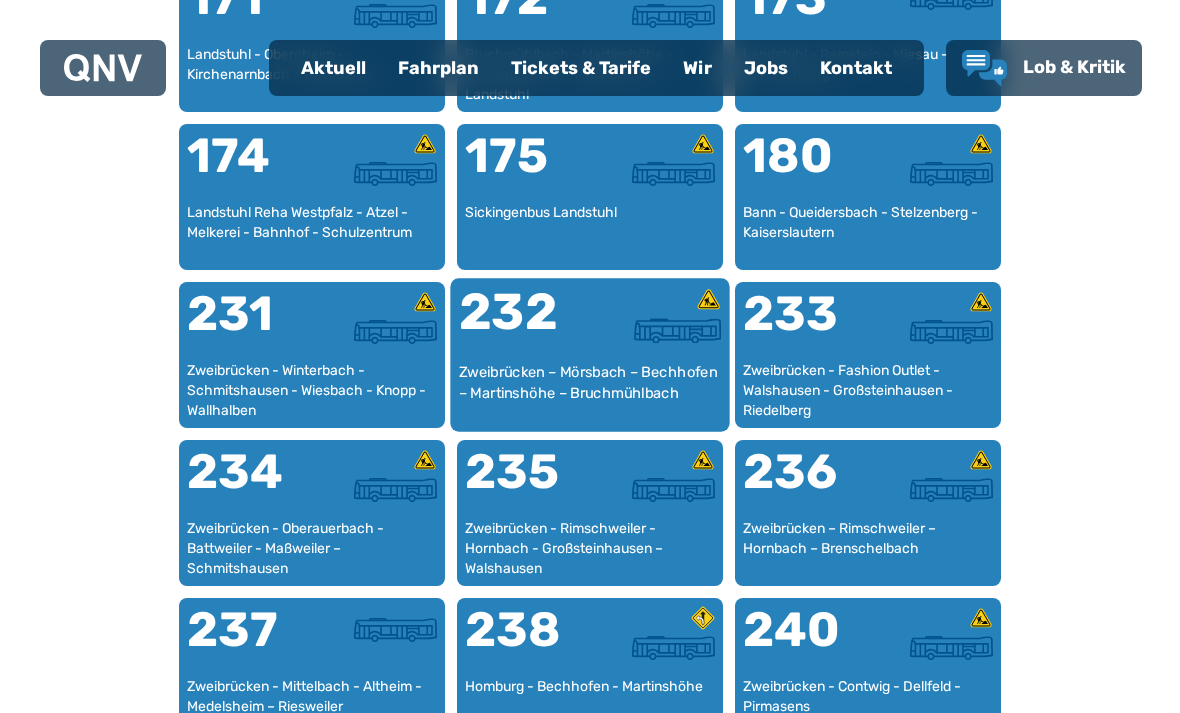 click on "Zweibrücken – Mörsbach – Bechhofen – Martinshöhe – Bruchmühlbach" at bounding box center (590, 392) 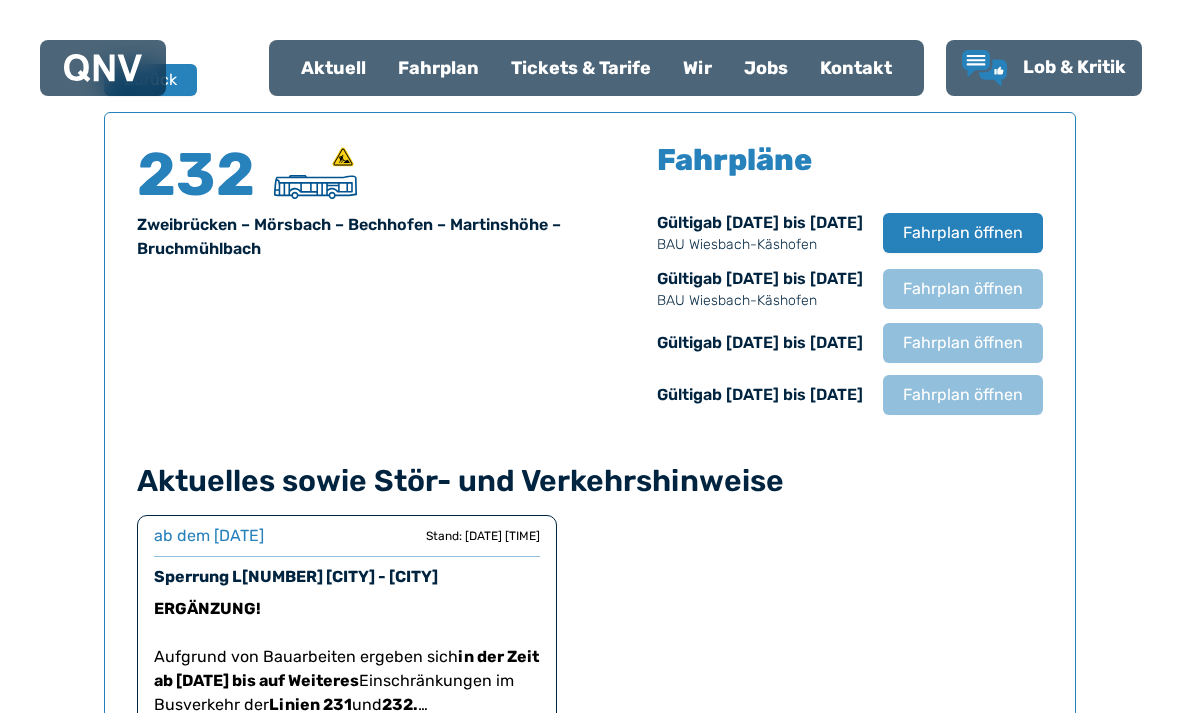 scroll, scrollTop: 1318, scrollLeft: 0, axis: vertical 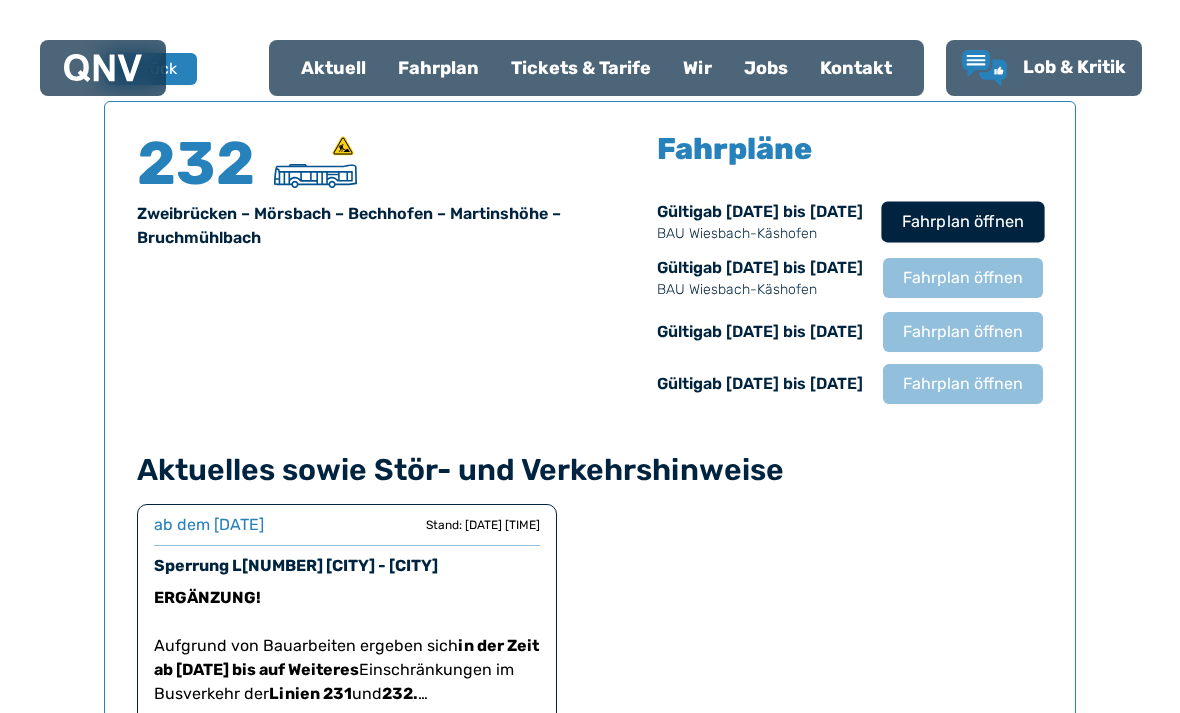 click on "Fahrplan öffnen" at bounding box center [963, 222] 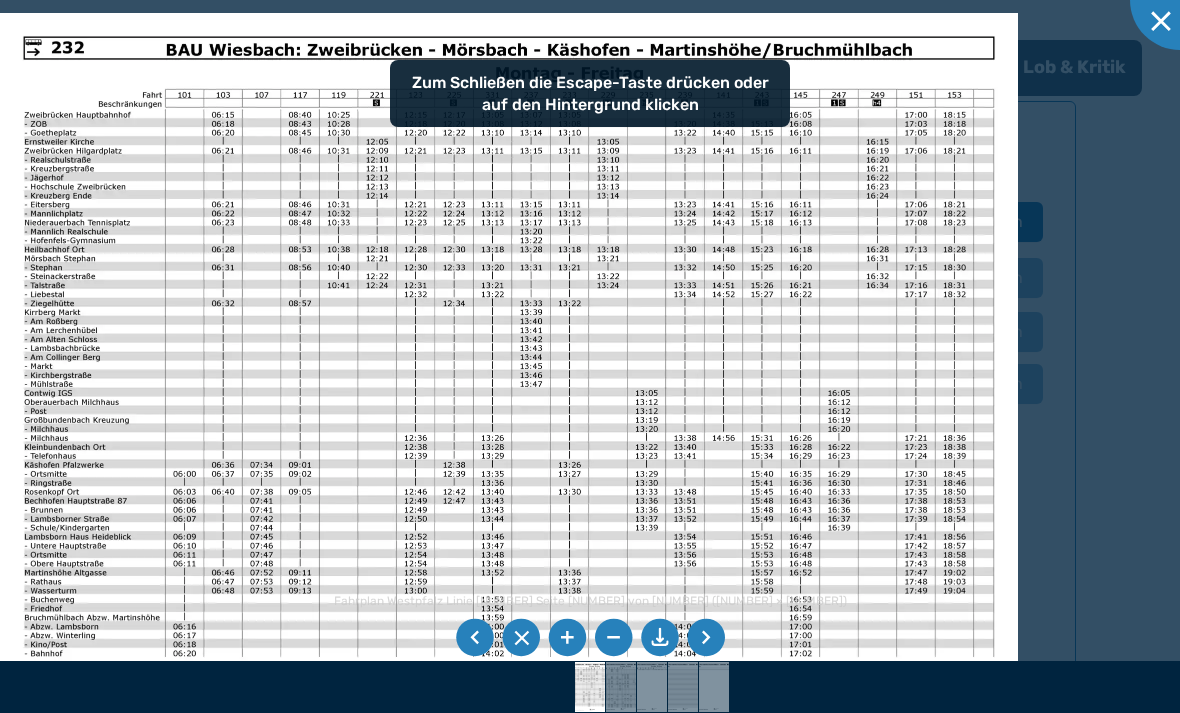 click at bounding box center [660, 638] 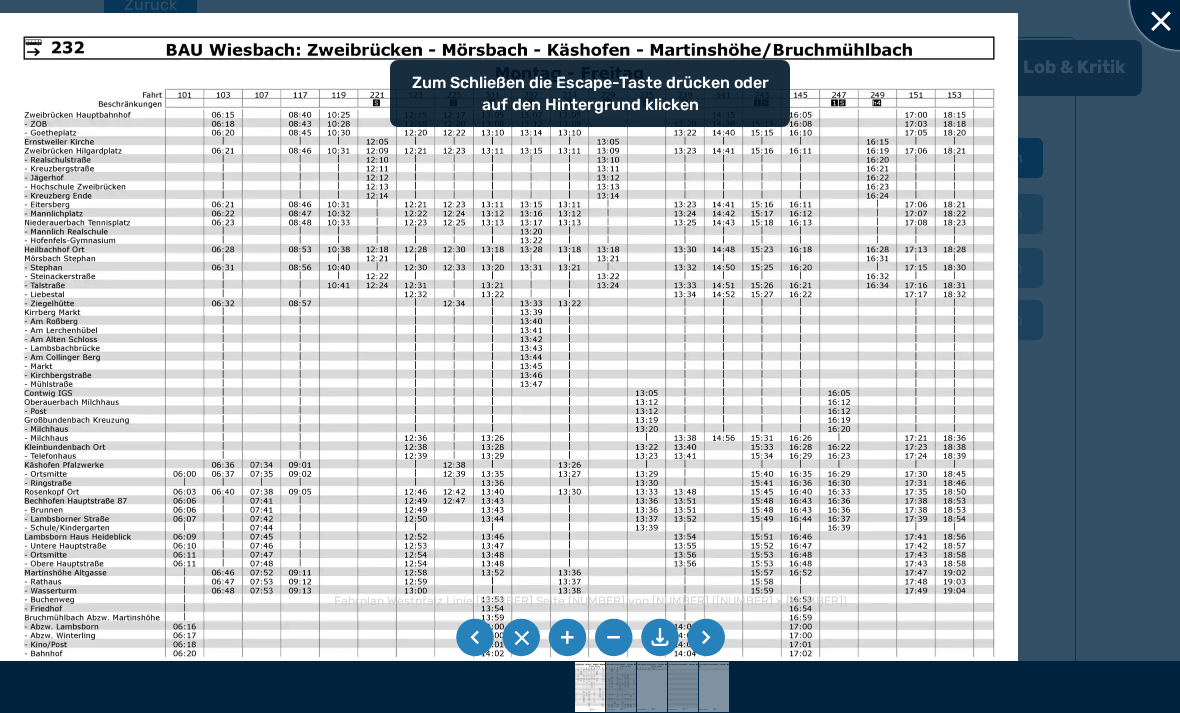 click at bounding box center (1180, 0) 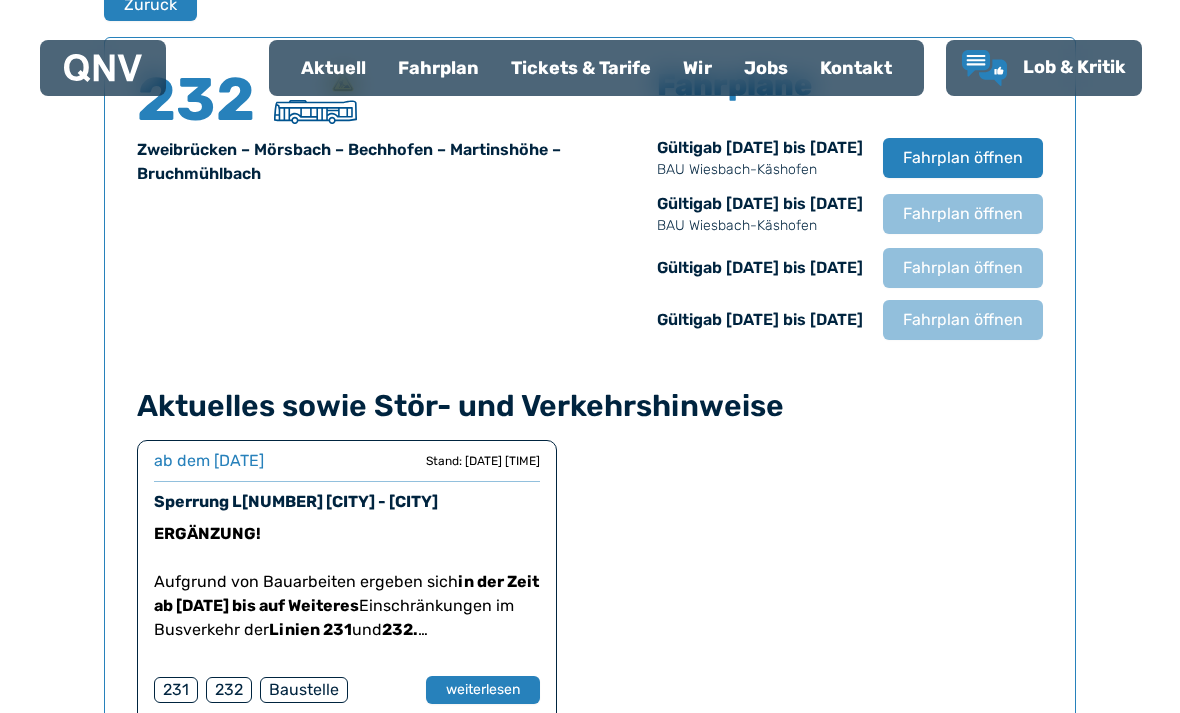 click on "Aktuelles sowie Stör- und Verkehrshinweise   ab dem [DATE]   ab dem [DATE]   Stand: [DATE] [TIME]   Sperrung L[NUMBER] [CITY] - [CITY]     ERGÄNZUNG!
Aufgrund von Bauarbeiten ergeben sich  in der Zeit ab [DATE] bis auf Weiteres  Einschränkungen im Busverkehr der  Linien [NUMBER]  und  [NUMBER].
Linie [NUMBER]: [CITY] - [CITY] - [CITY] - [CITY] - [CITY] – [CITY] Linie [NUMBER]: [CITY] - [CITY] - [CITY] - [CITY]/[CITY]
Linie [NUMBER]: Zusätzliche Abfahrten ab [CITY] Schule • Fahrt [NUMBER]: [TIME] Uhr ab [CITY] Schule nach [CITY], [CITY] und [CITY] • Fahrt [NUMBER]: [TIME] Uhr ab [CITY] Schule nach [CITY], [CITY] und [CITY] • Fahrt [NUMBER]: Bedienung von [CITY] und [CITY] auf Fahrt [NUMBER]. • Fahrt [NUMBER]: Bedienung von [CITY] und [CITY] auf Fahrt [NUMBER]. • Fahrt [NUMBER]: Entfall der Bedienung von [CITY], [CITY] und [CITY] • Fahrt [NUMBER]: Ankunft in [CITY] um [NUMBER] Minuten später
Linie [NUMBER]:" at bounding box center (590, 569) 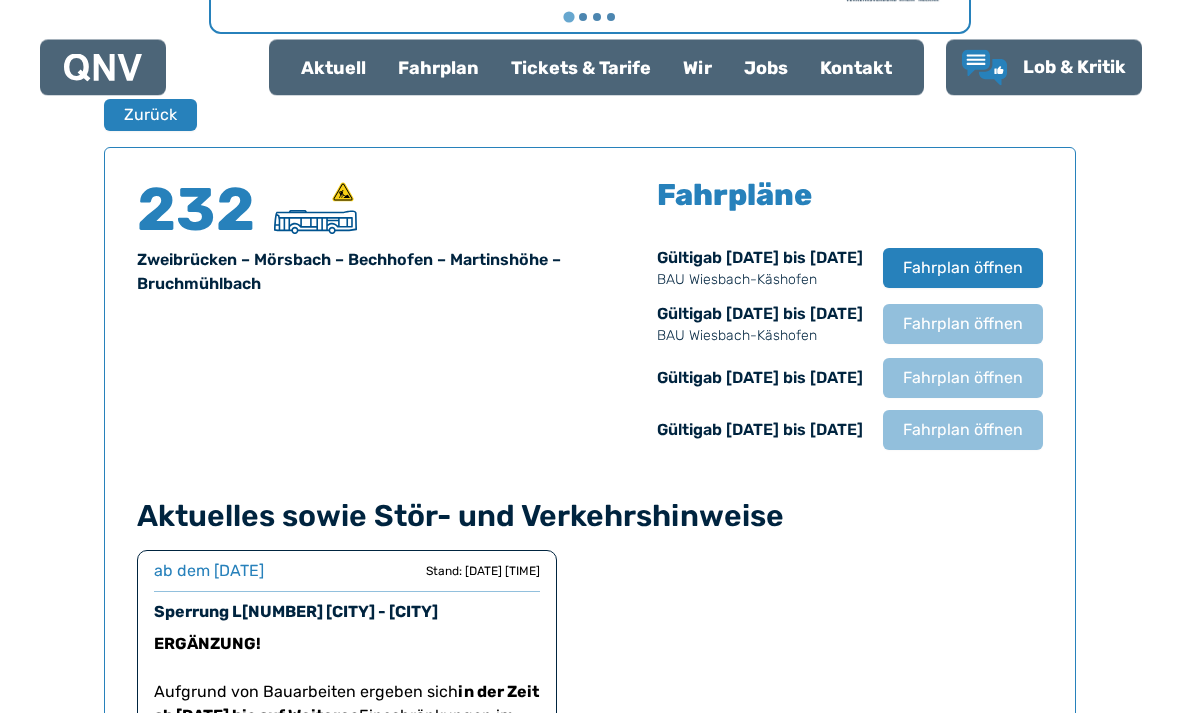 scroll, scrollTop: 0, scrollLeft: 0, axis: both 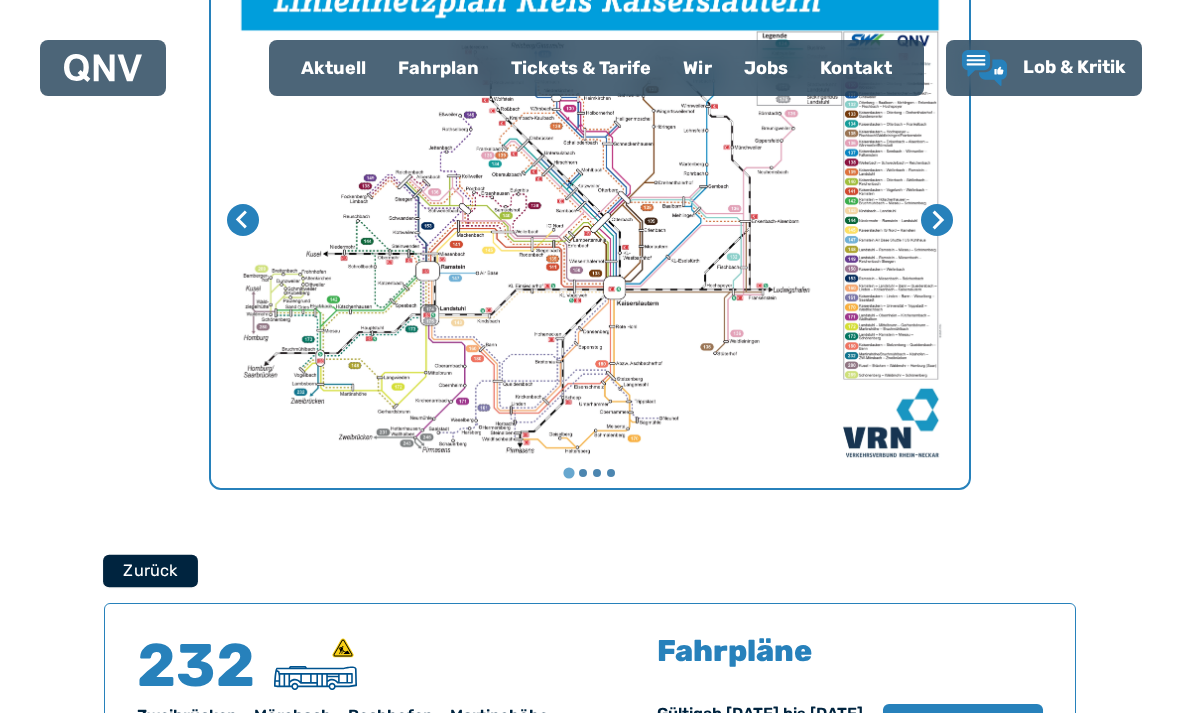click on "Zurück" at bounding box center [150, 570] 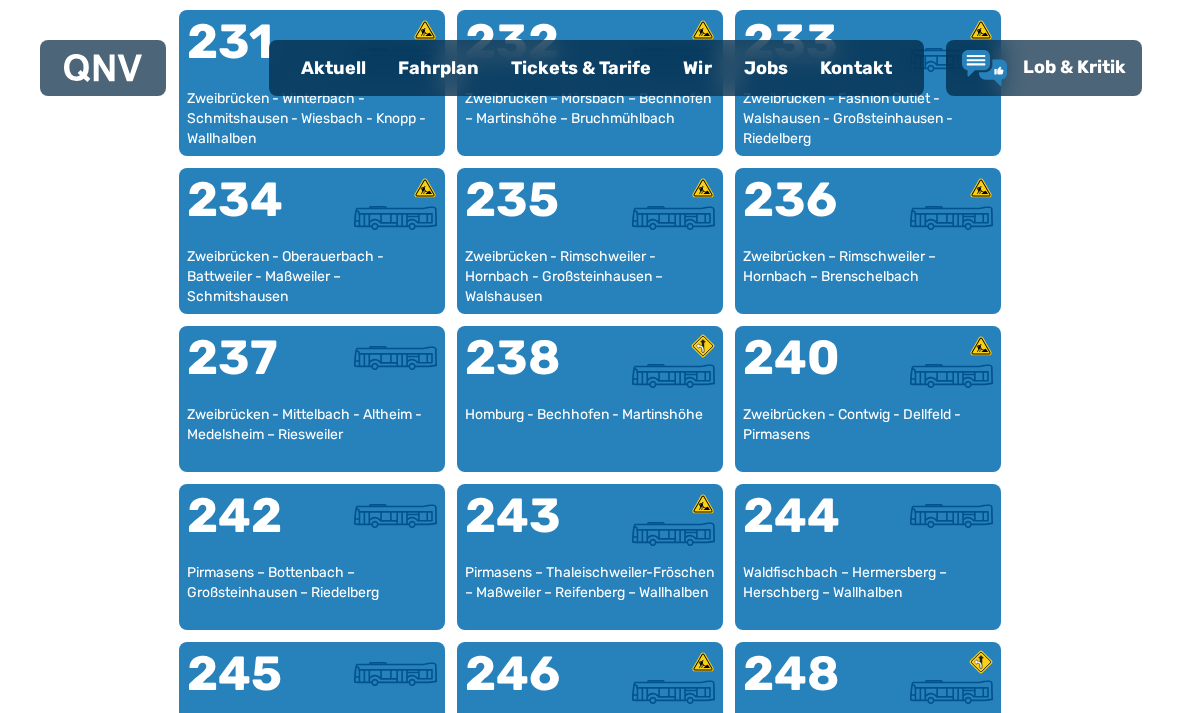 scroll, scrollTop: 1823, scrollLeft: 0, axis: vertical 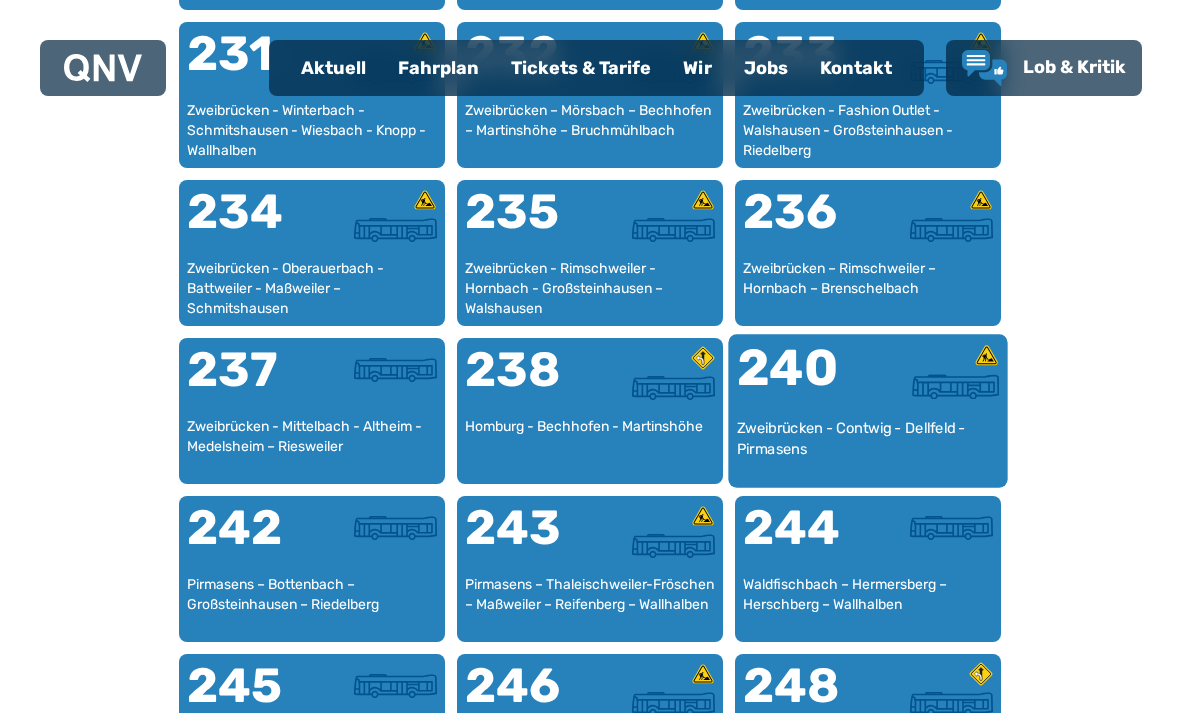 click on "240" at bounding box center [802, 380] 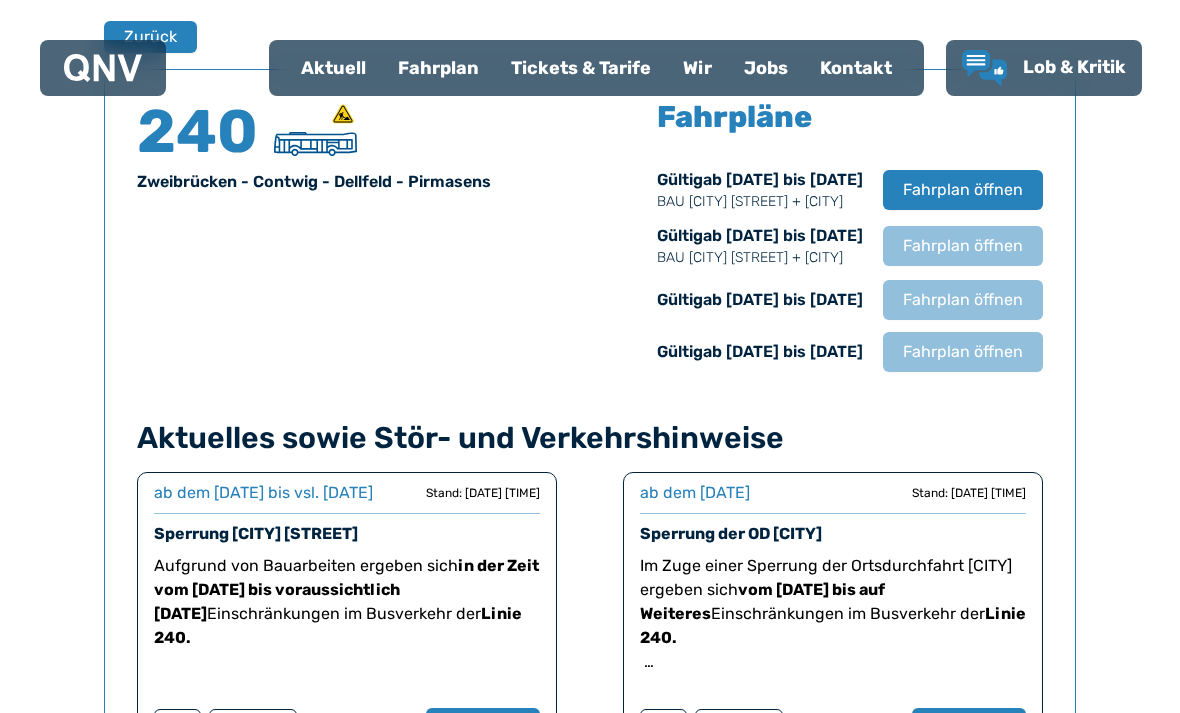 scroll, scrollTop: 1349, scrollLeft: 0, axis: vertical 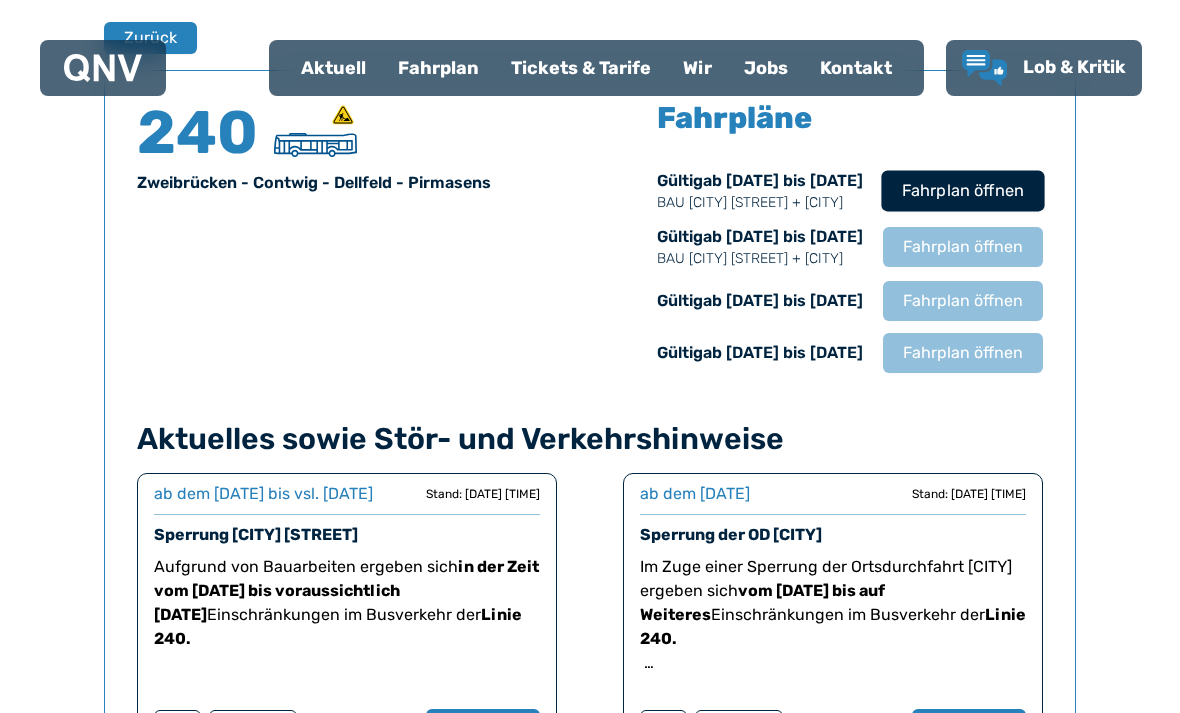 click on "Fahrplan öffnen" at bounding box center (963, 191) 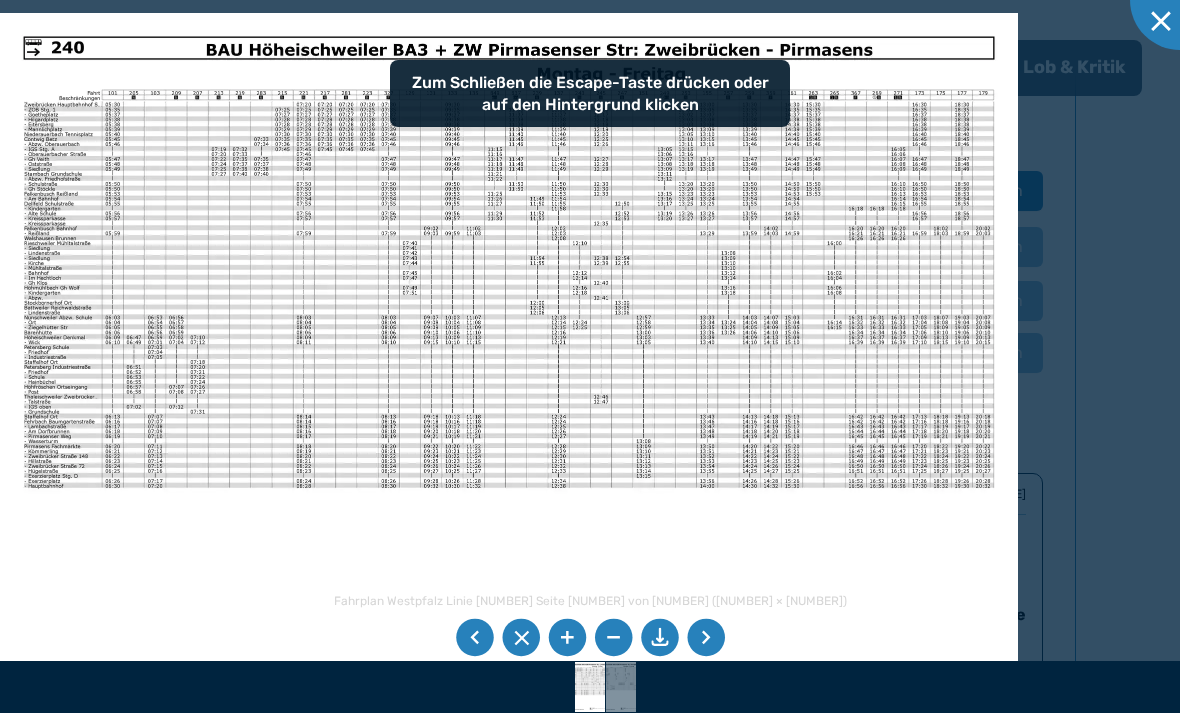 click at bounding box center [660, 638] 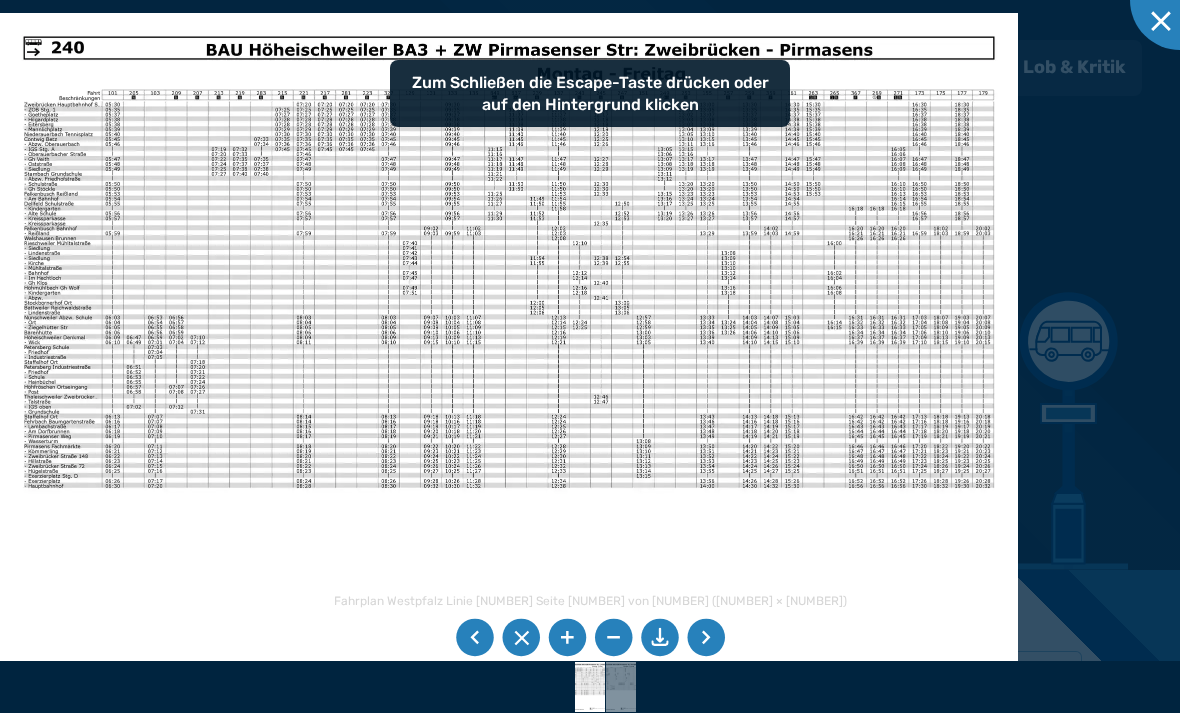 scroll, scrollTop: 1413, scrollLeft: 0, axis: vertical 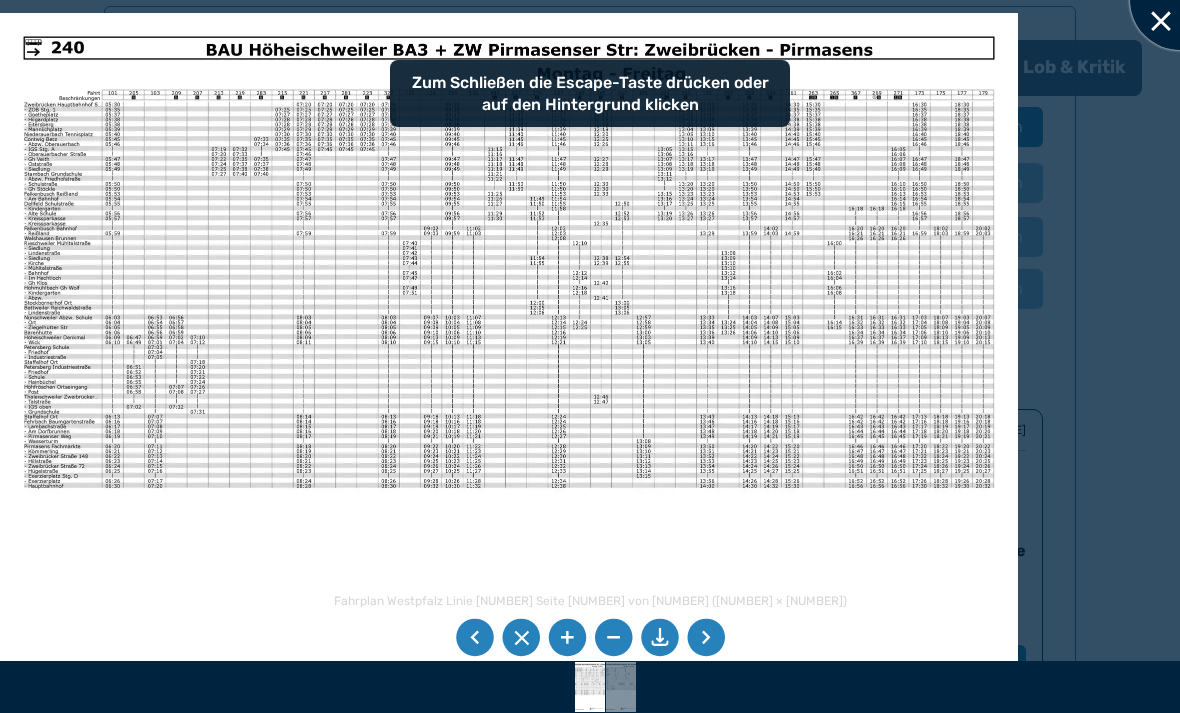 click at bounding box center [1180, 0] 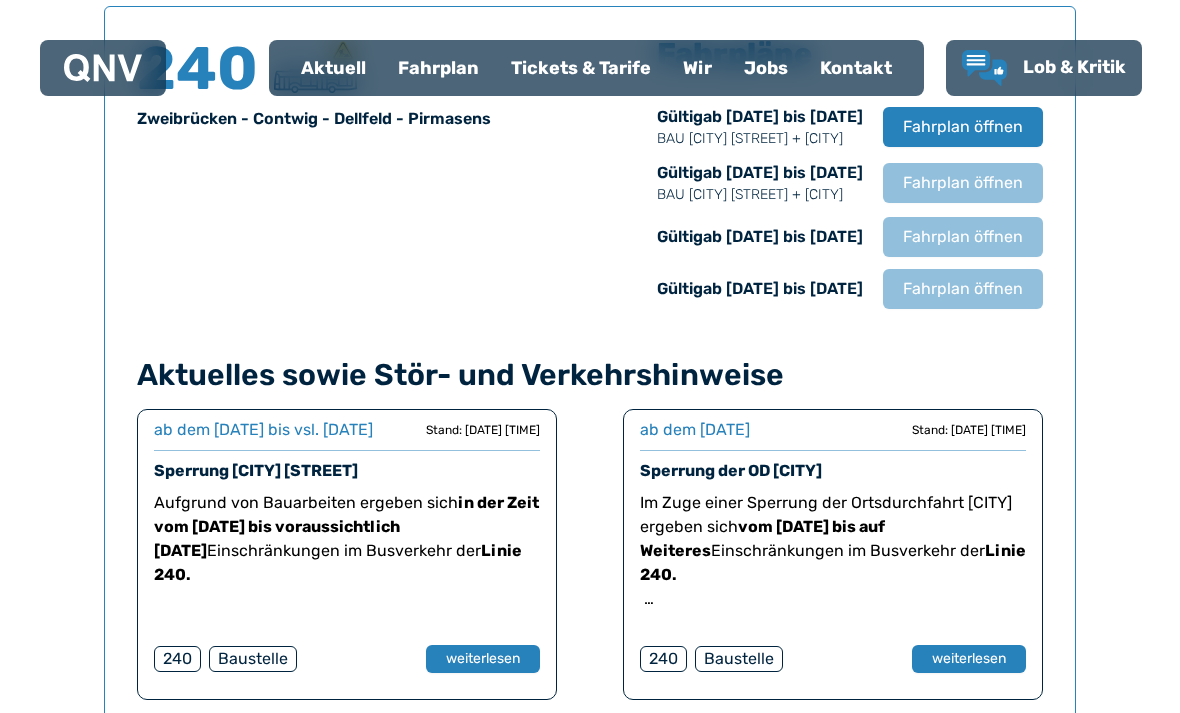 click on "Aktuelles sowie Stör- und Verkehrshinweise" at bounding box center [590, 375] 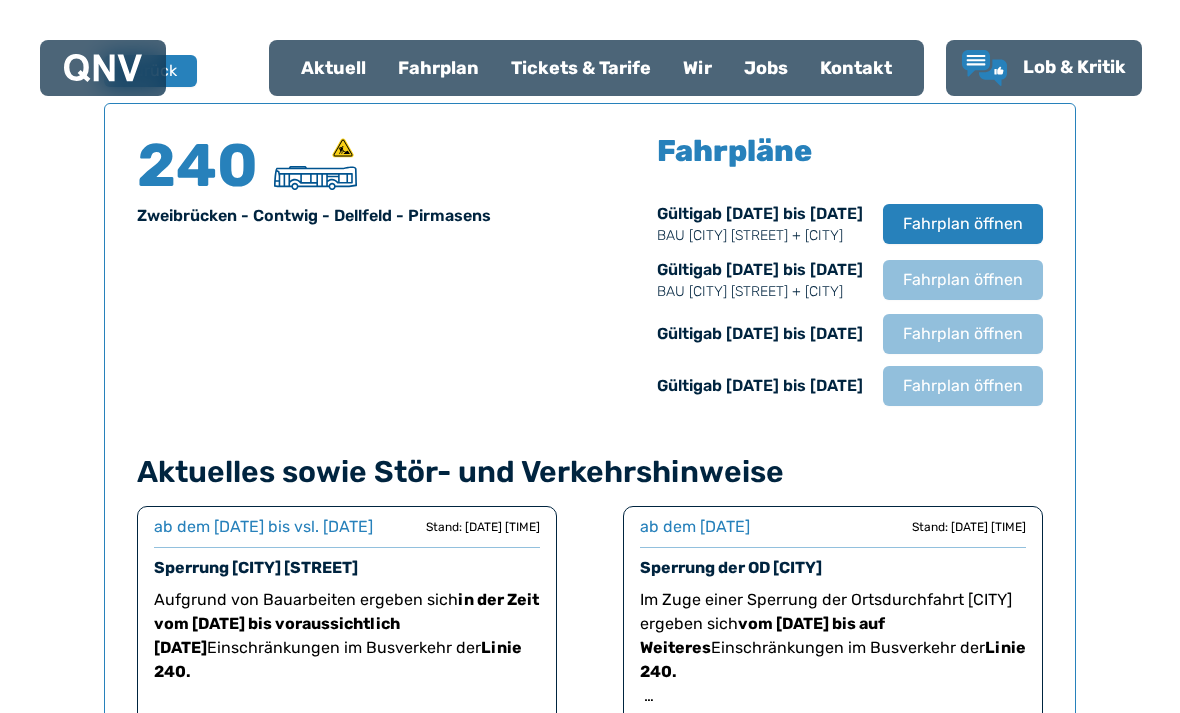 scroll, scrollTop: 1015, scrollLeft: 0, axis: vertical 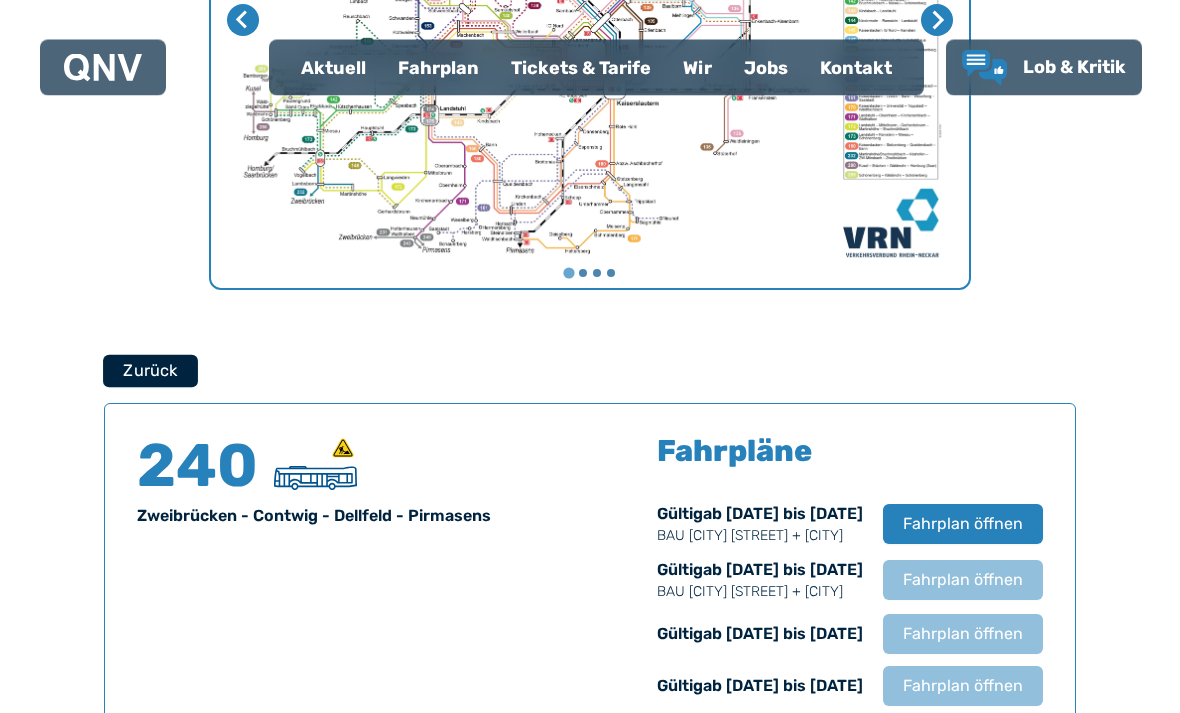 click on "Zurück" at bounding box center (150, 371) 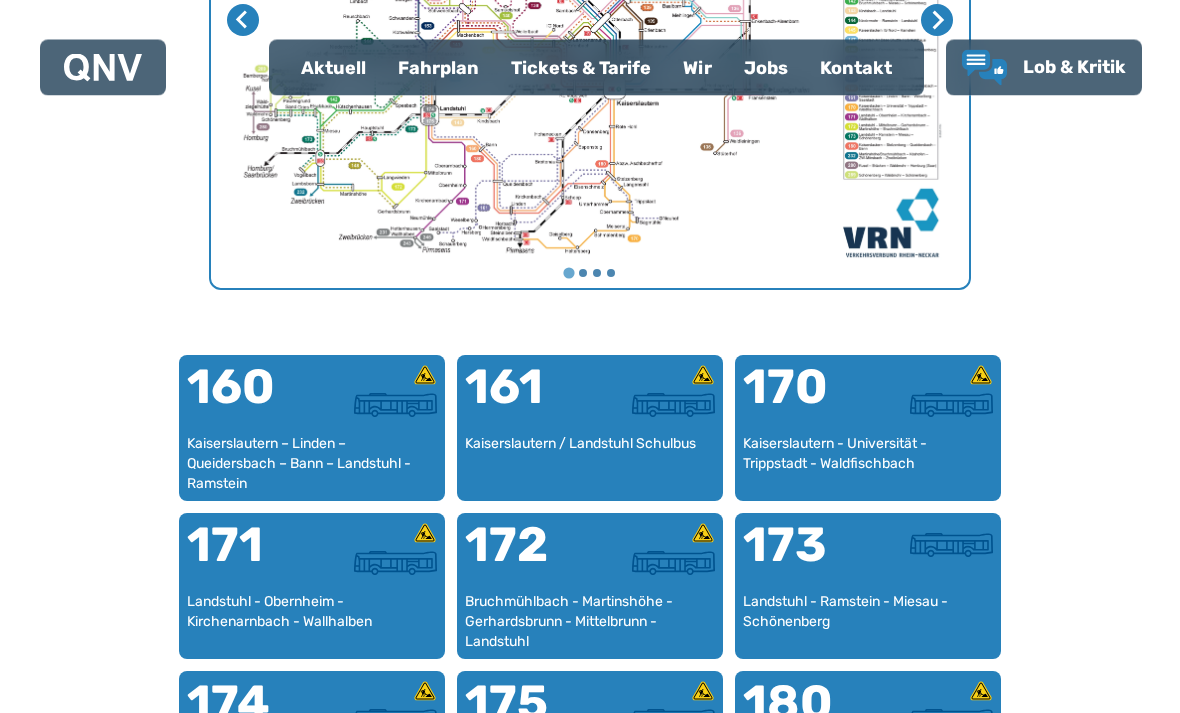 scroll, scrollTop: 0, scrollLeft: 0, axis: both 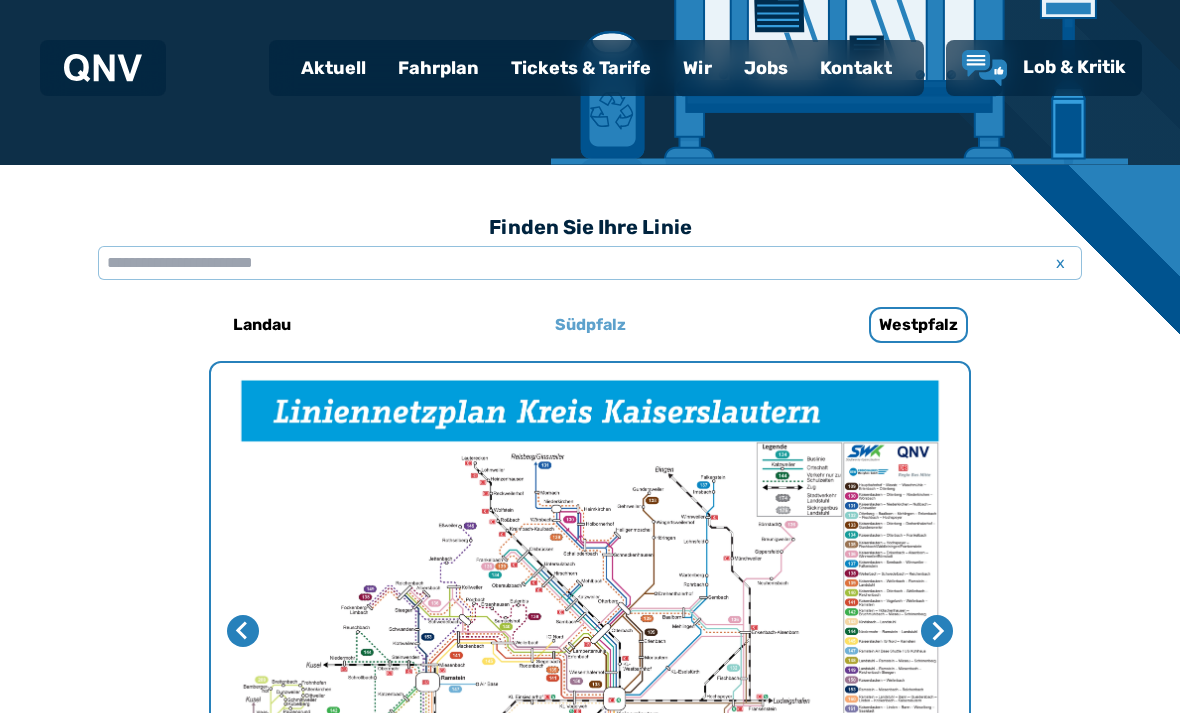 click on "Südpfalz" at bounding box center (590, 325) 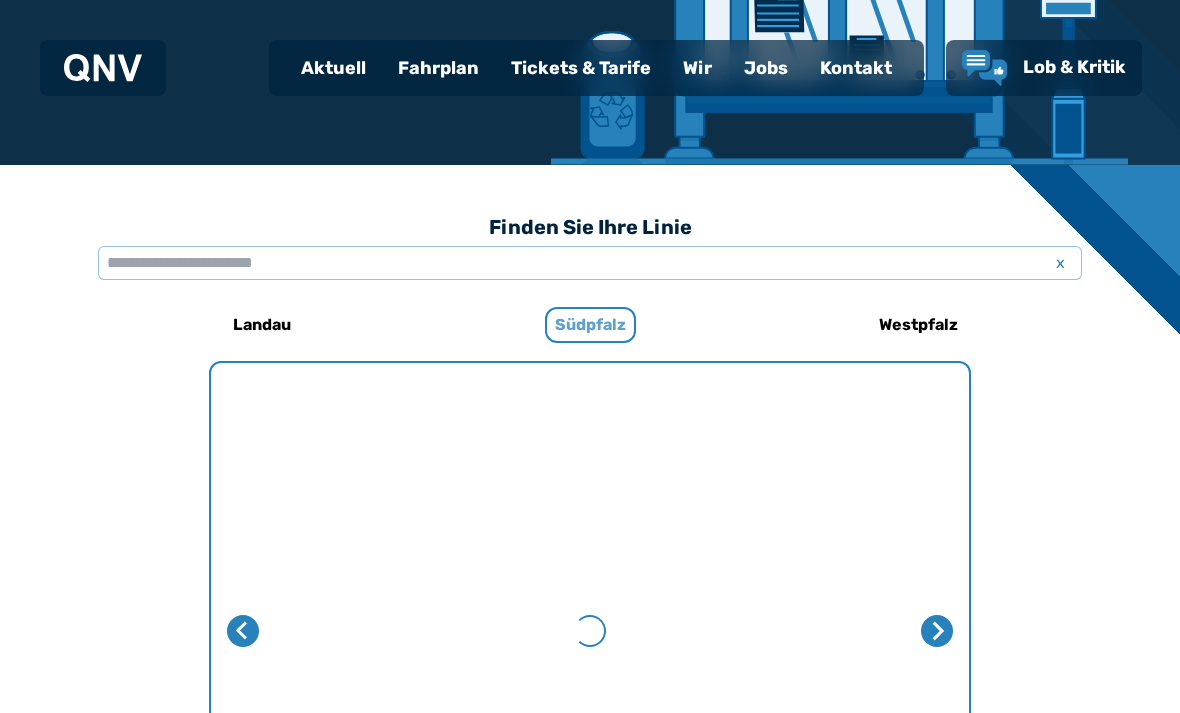 scroll, scrollTop: 0, scrollLeft: 0, axis: both 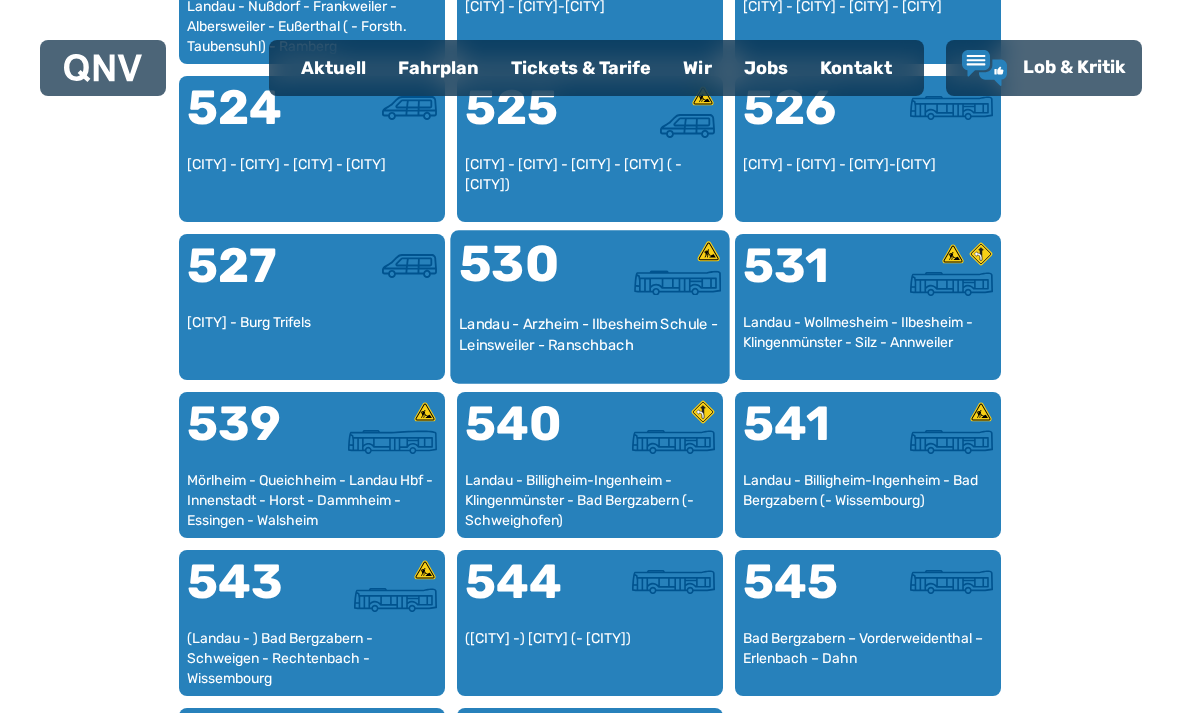 click at bounding box center (677, 282) 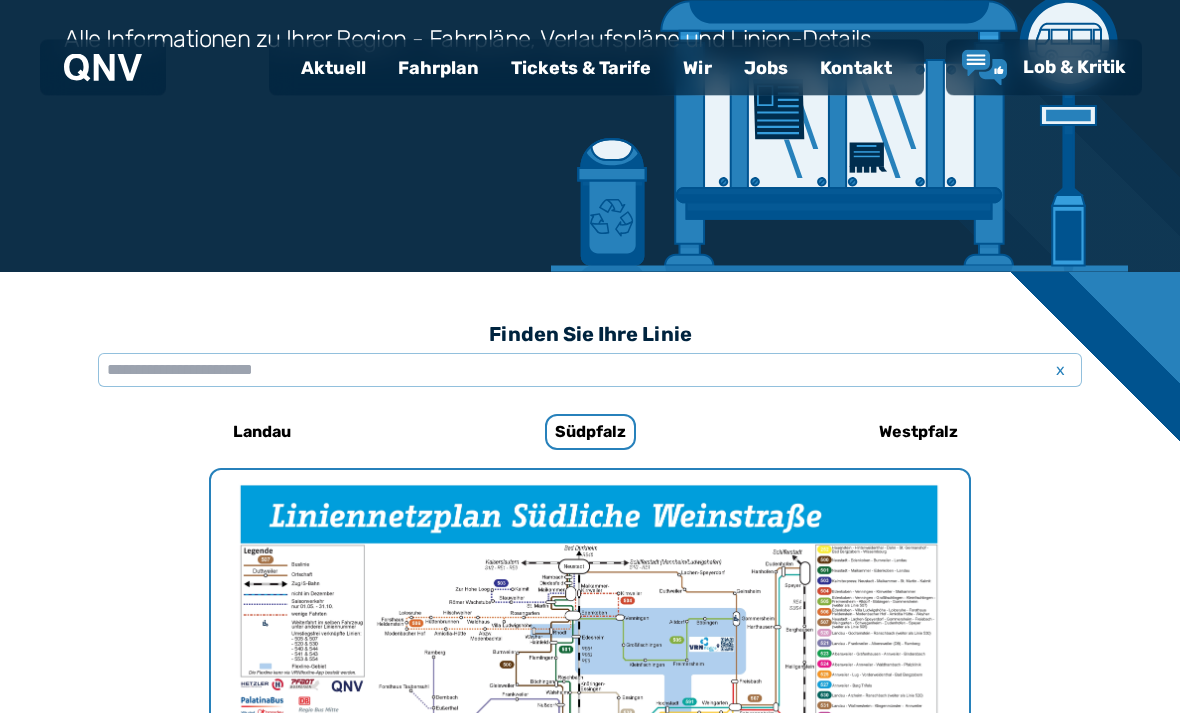 scroll, scrollTop: 1318, scrollLeft: 0, axis: vertical 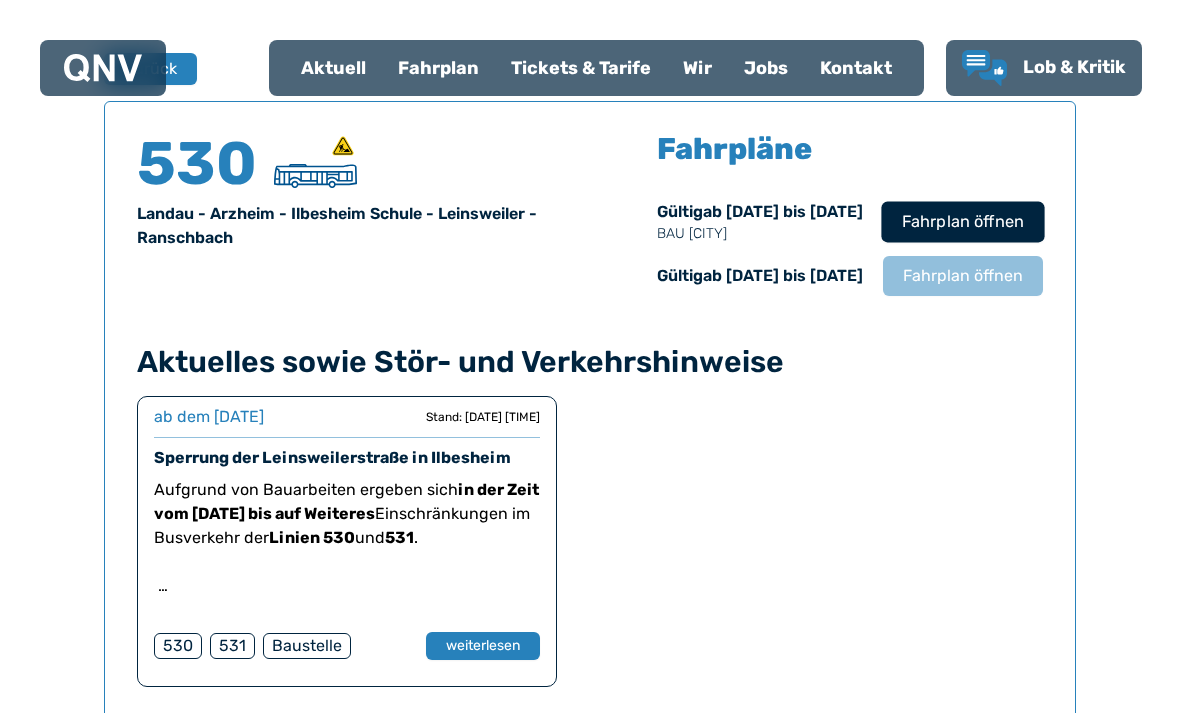 click on "Fahrplan öffnen" at bounding box center (962, 221) 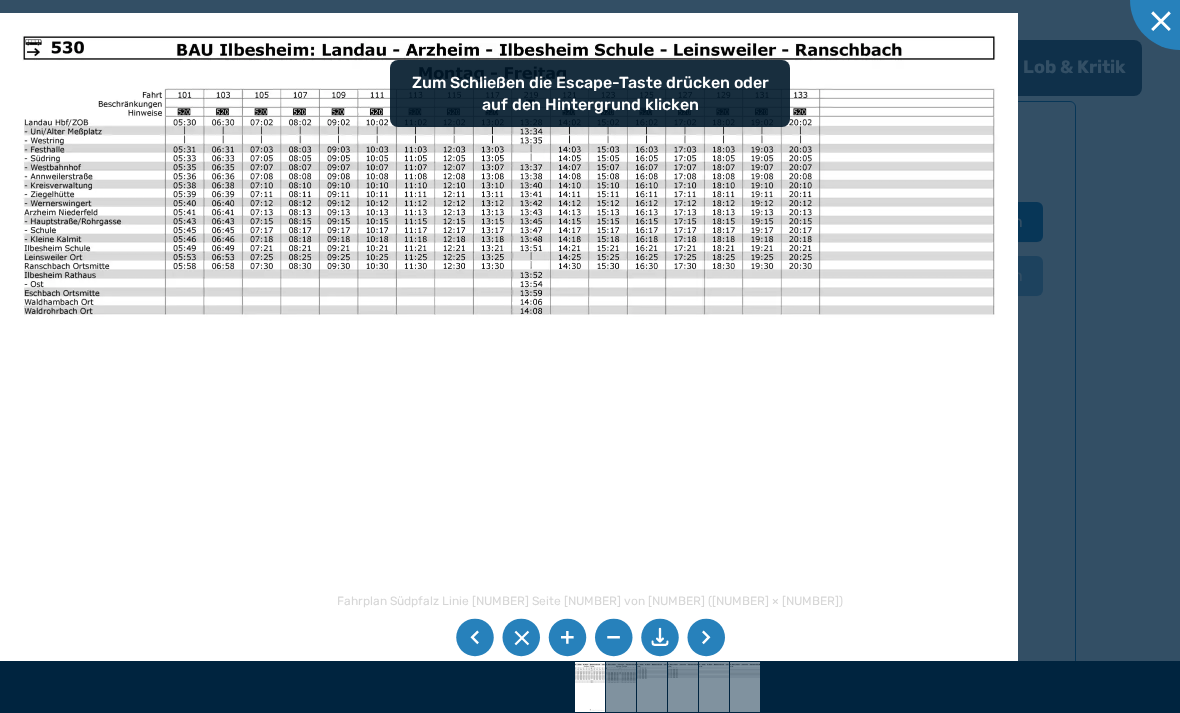 click at bounding box center [660, 638] 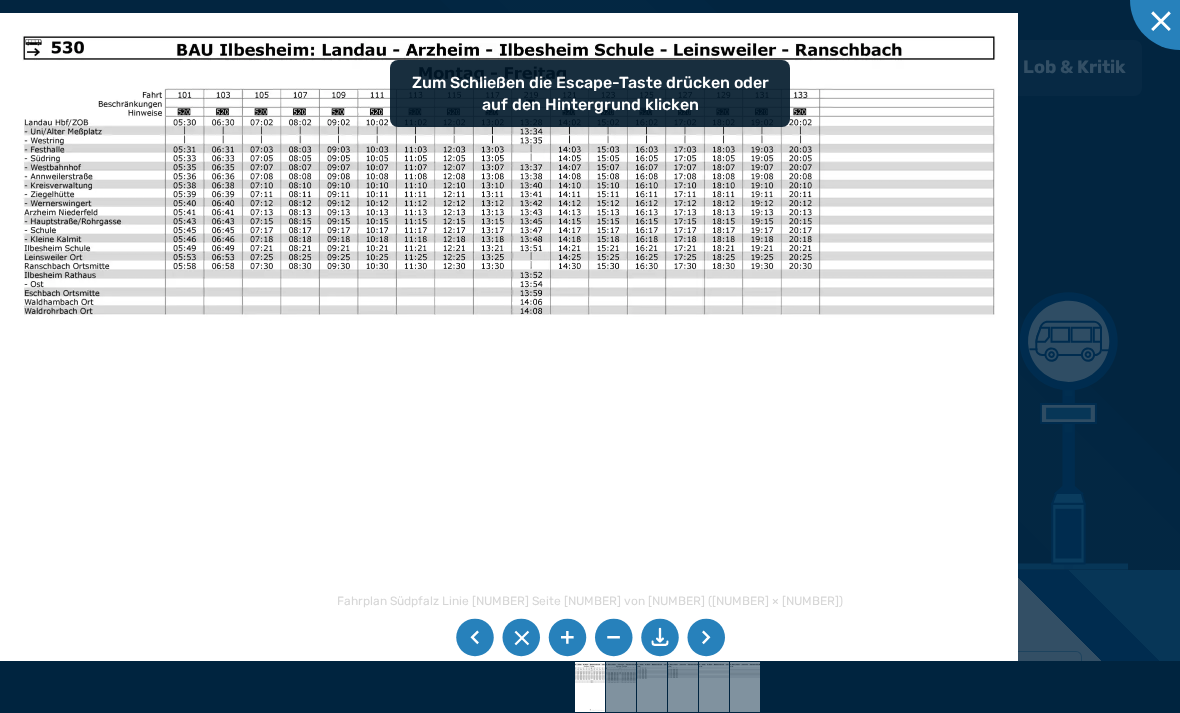 scroll, scrollTop: 1382, scrollLeft: 0, axis: vertical 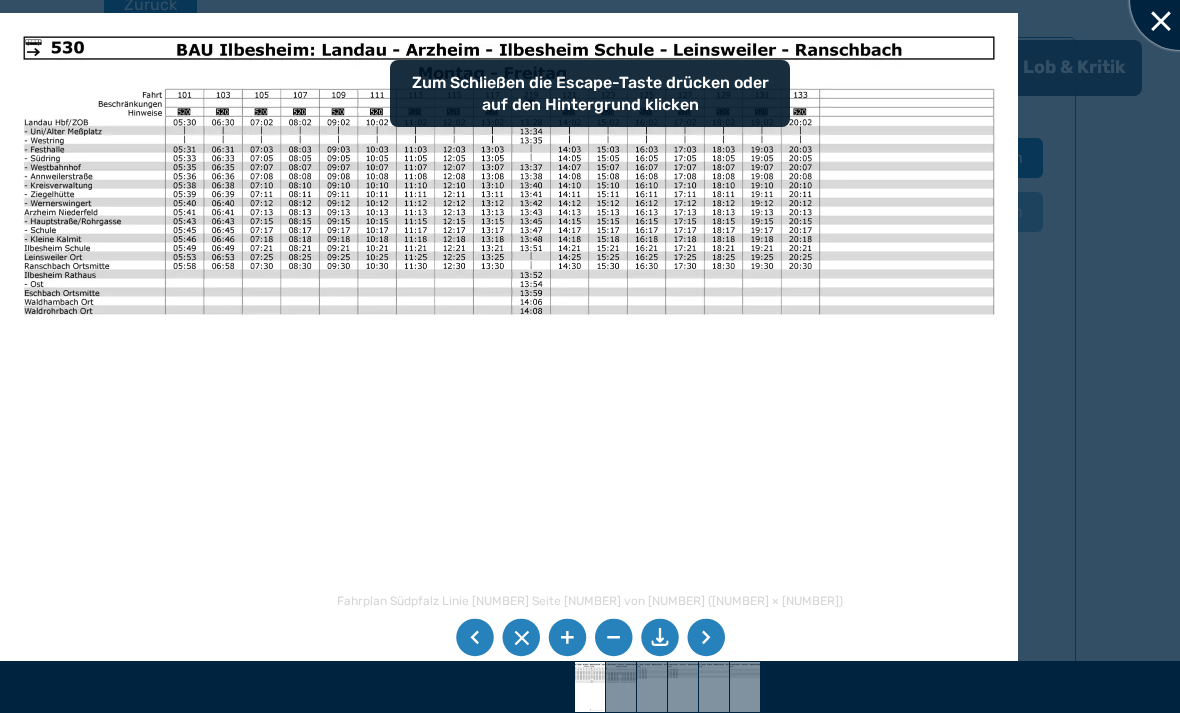 click at bounding box center [1180, 0] 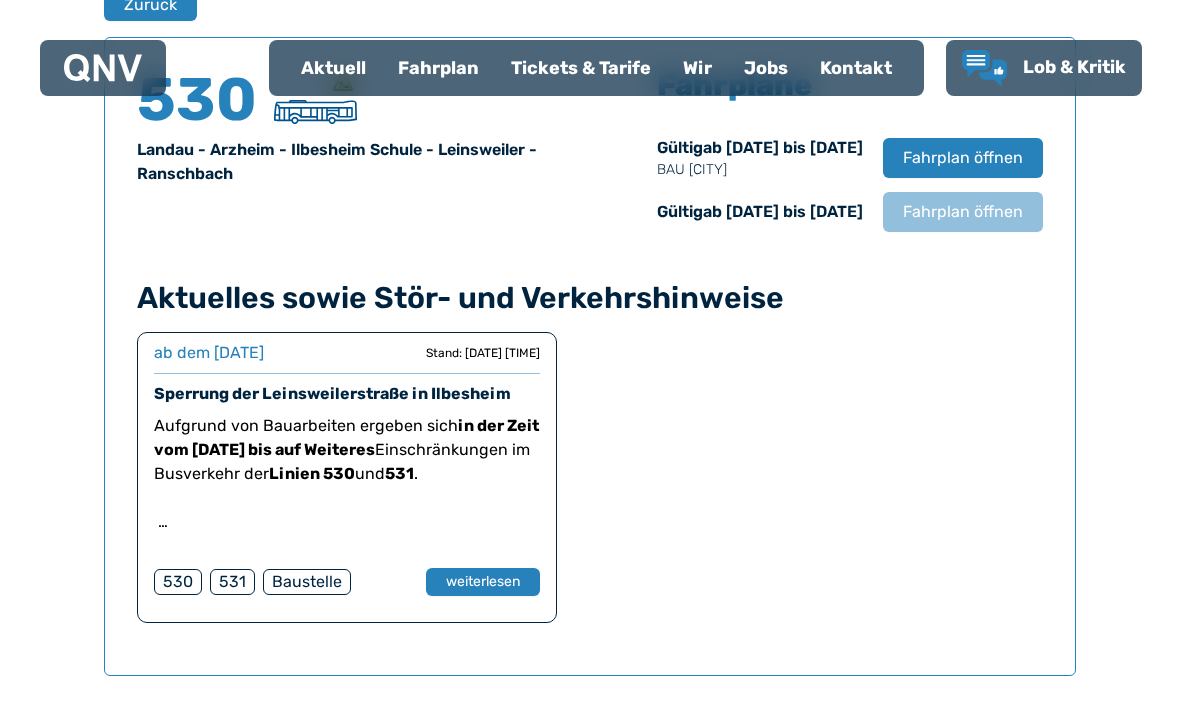 click on "Sperrung der Leinsweilerstraße in Ilbesheim" at bounding box center (332, 393) 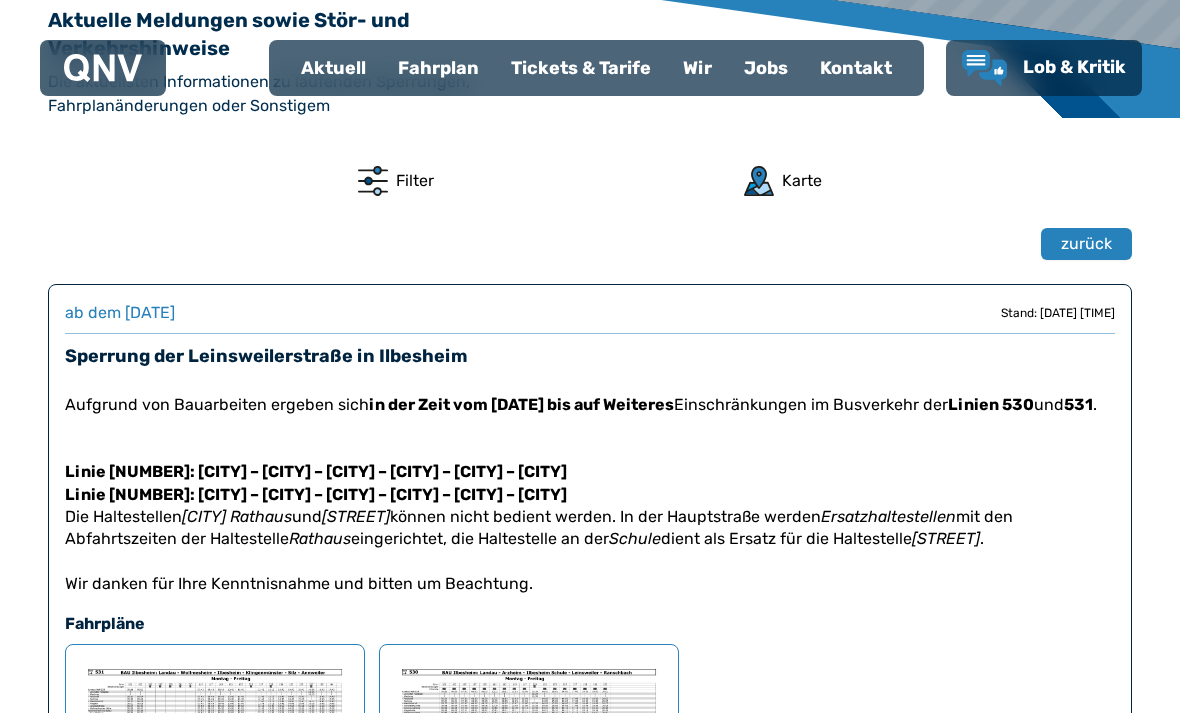 click on "Aufgrund von Bauarbeiten ergeben sich  in der Zeit vom [DATE] bis auf Weiteres  Einschränkungen im Busverkehr der  Linien [NUMBER]  und  [NUMBER] ." at bounding box center [590, 405] 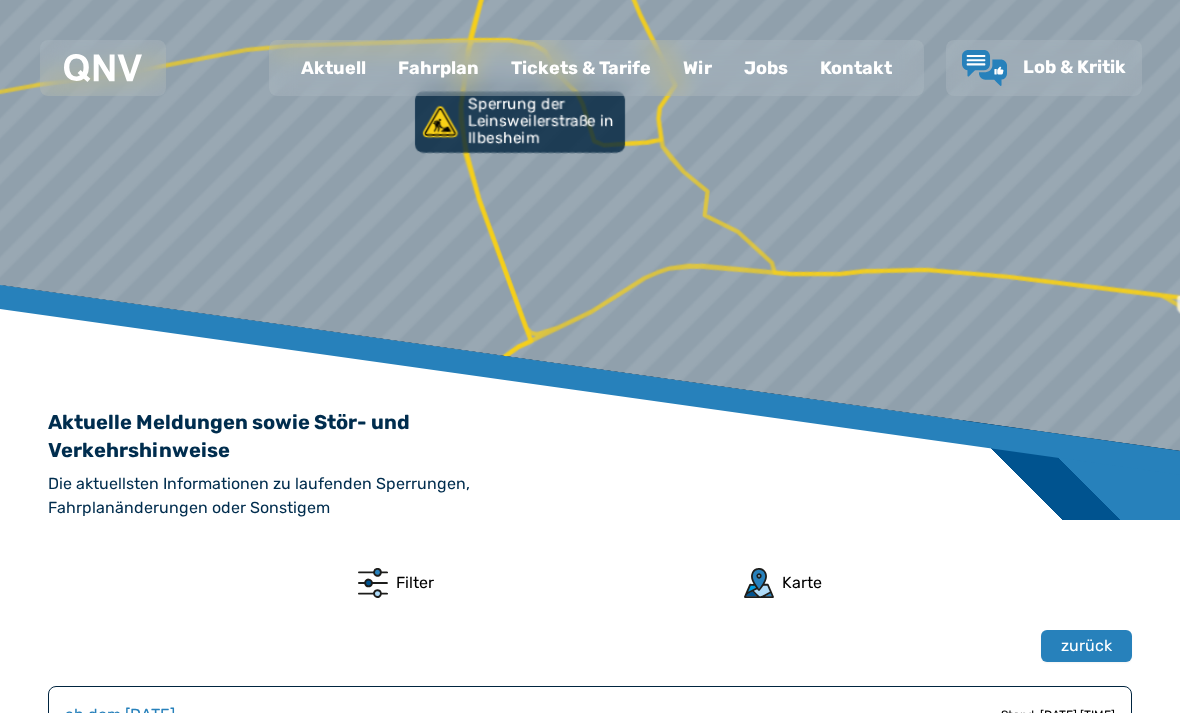scroll, scrollTop: 93, scrollLeft: 0, axis: vertical 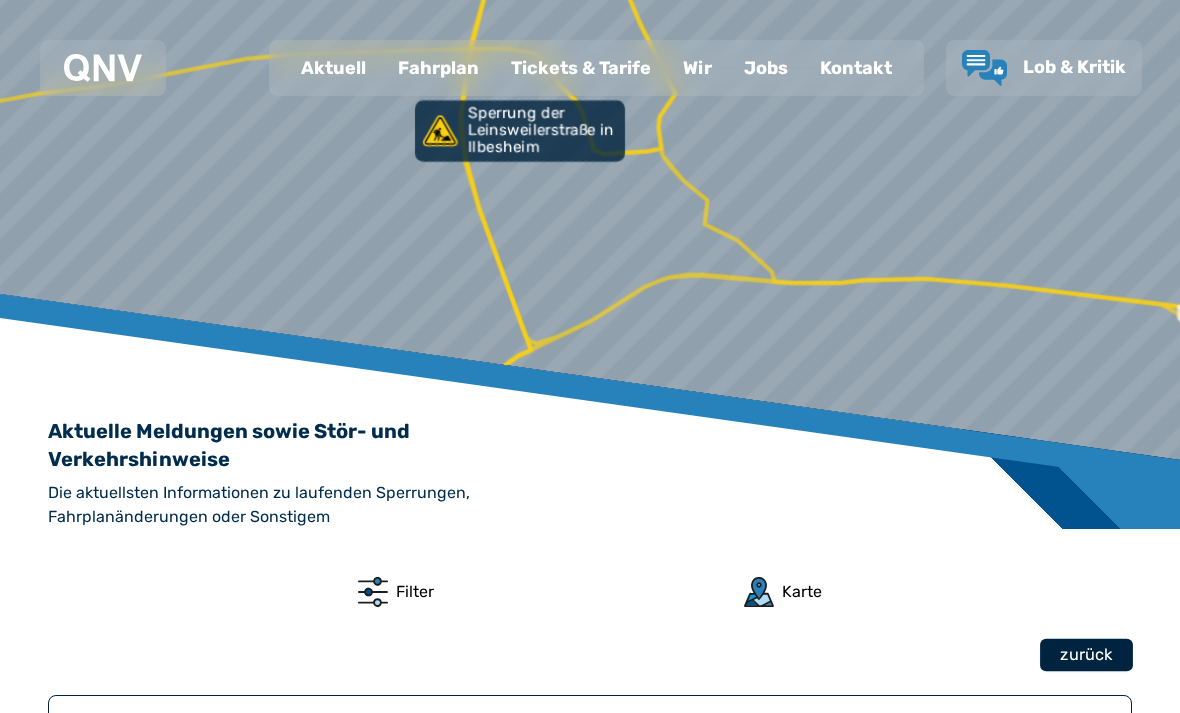 click on "zurück" at bounding box center [1086, 655] 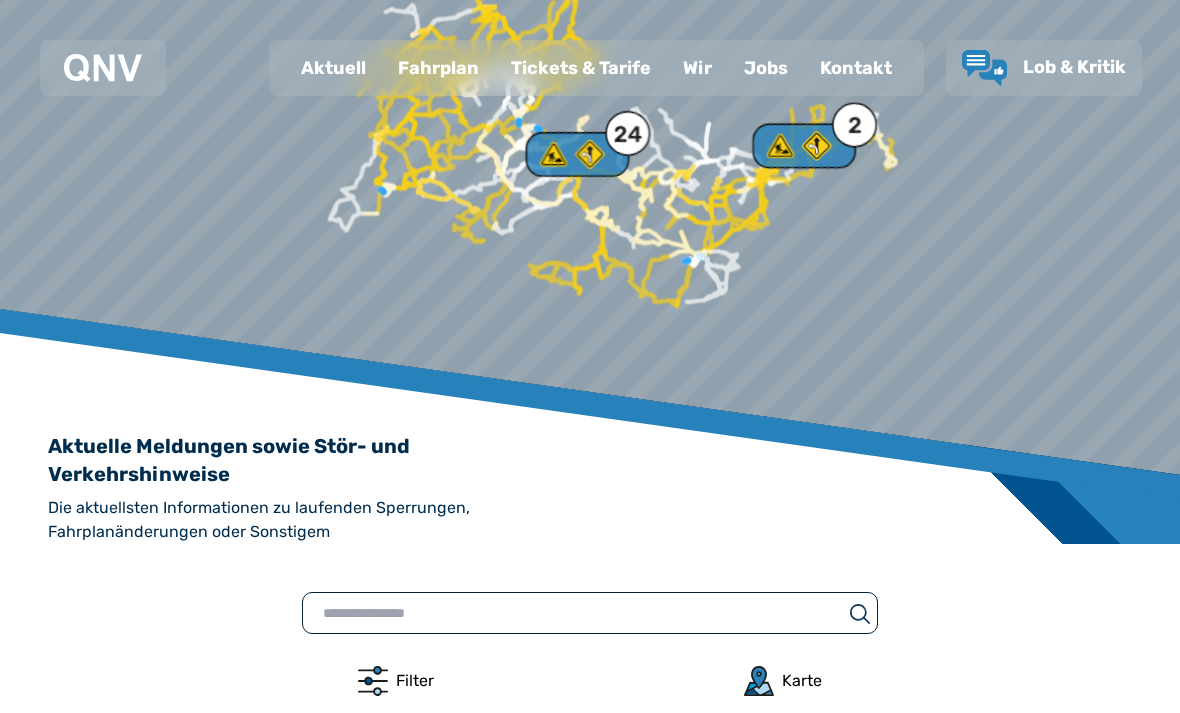 scroll, scrollTop: 81, scrollLeft: 0, axis: vertical 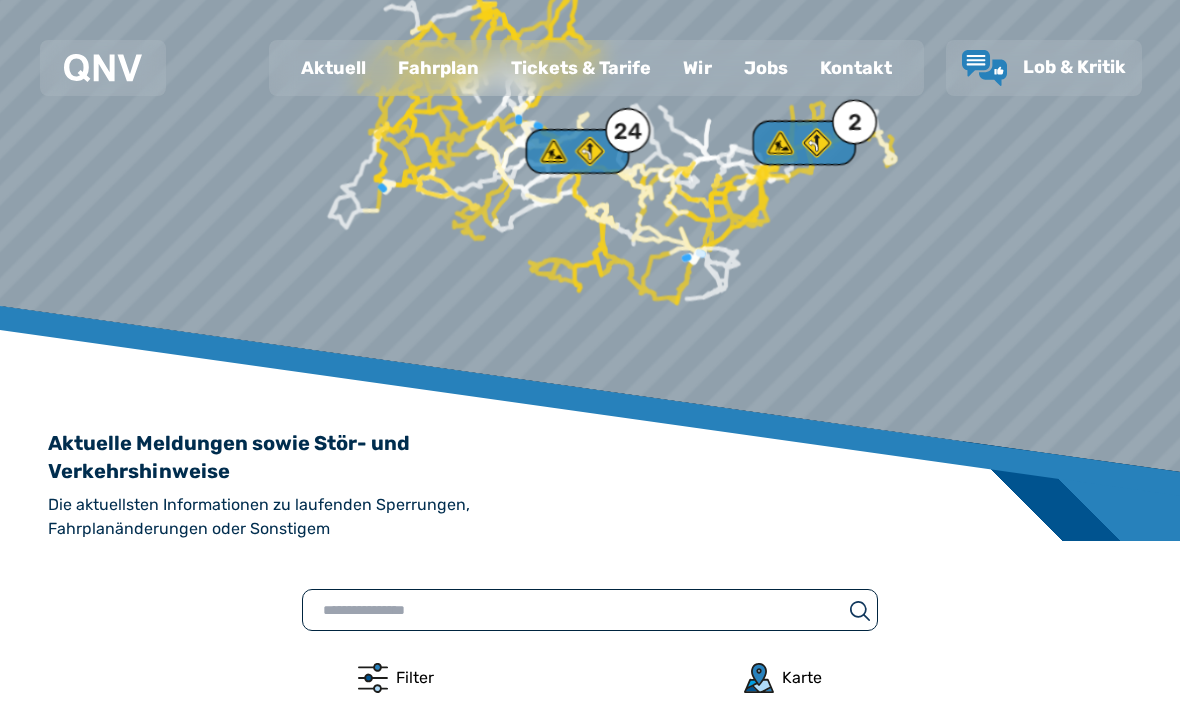 click on "Fahrplan" at bounding box center [438, 68] 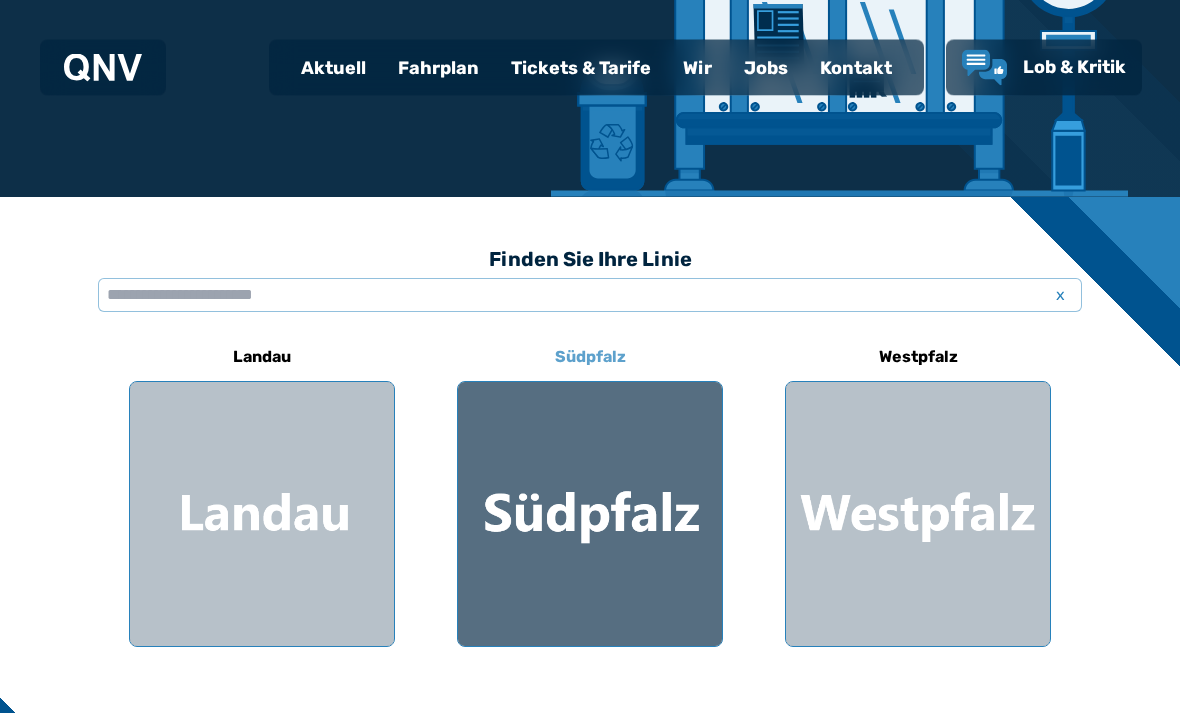 scroll, scrollTop: 373, scrollLeft: 0, axis: vertical 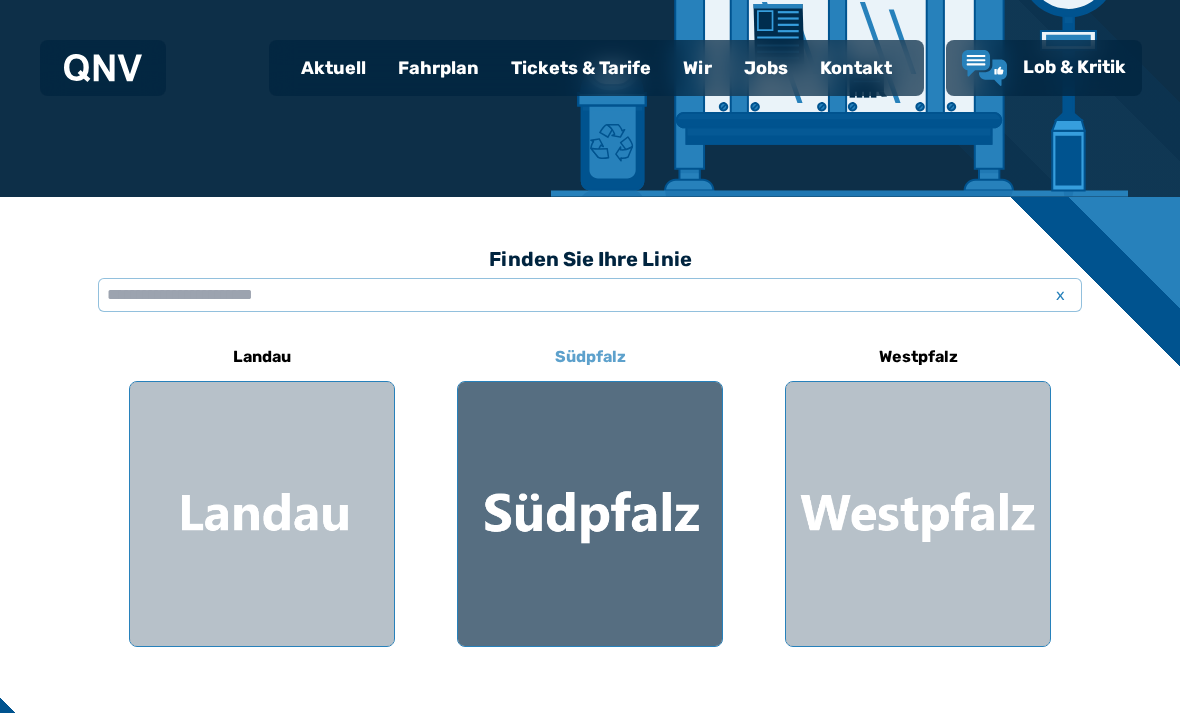 click at bounding box center (590, 514) 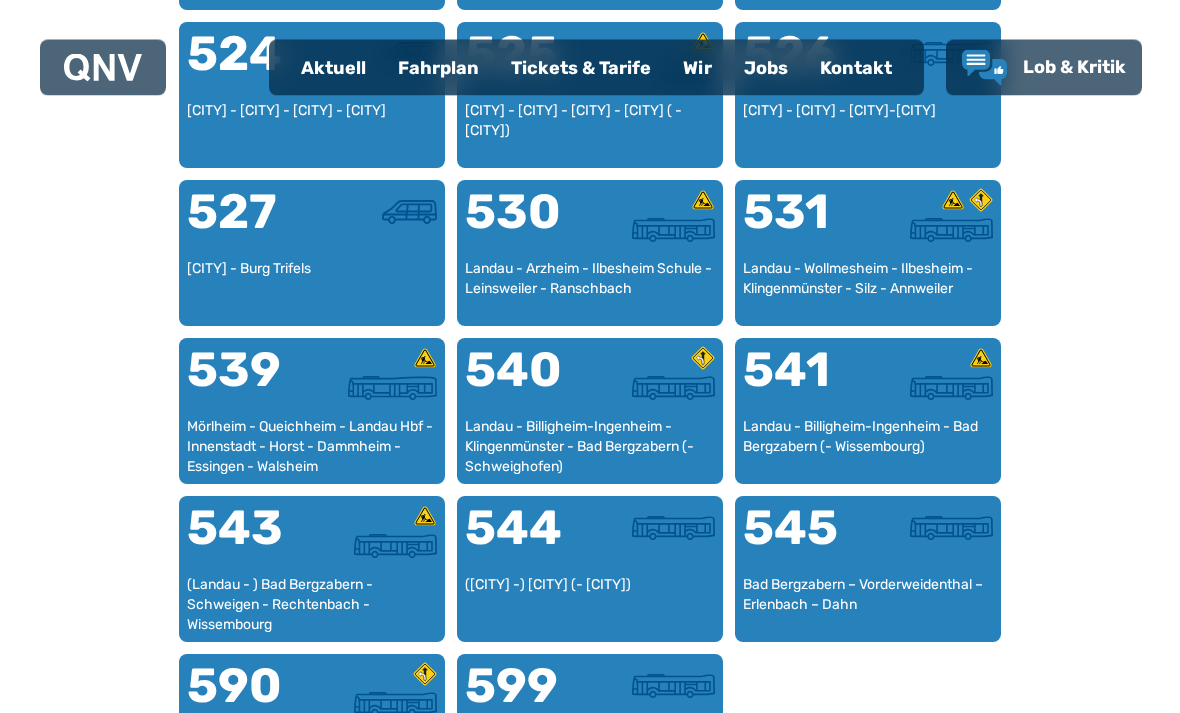 scroll, scrollTop: 1665, scrollLeft: 0, axis: vertical 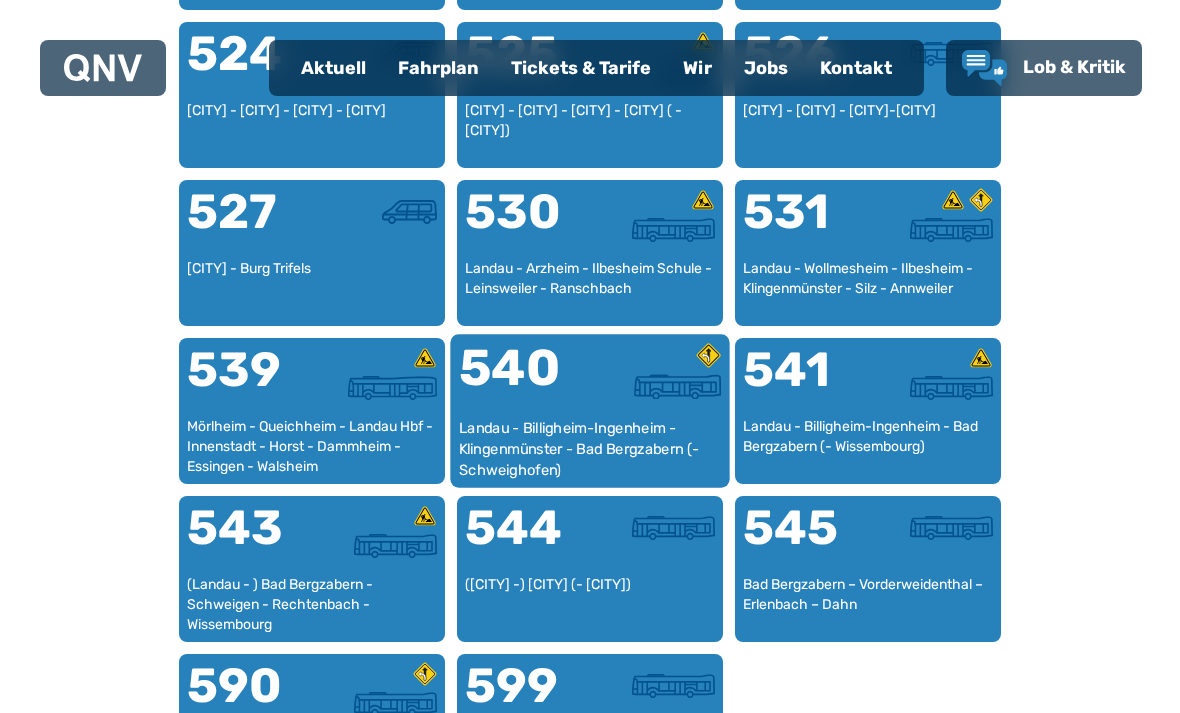 click on "540" at bounding box center (524, 380) 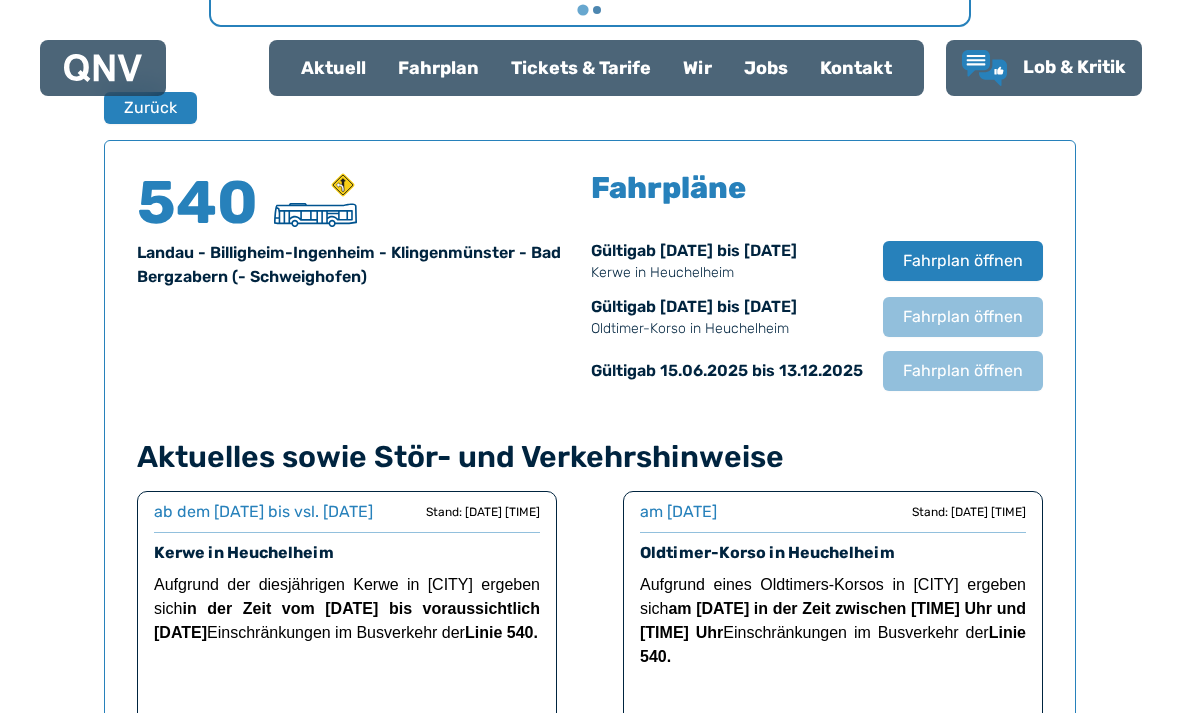 scroll, scrollTop: 1318, scrollLeft: 0, axis: vertical 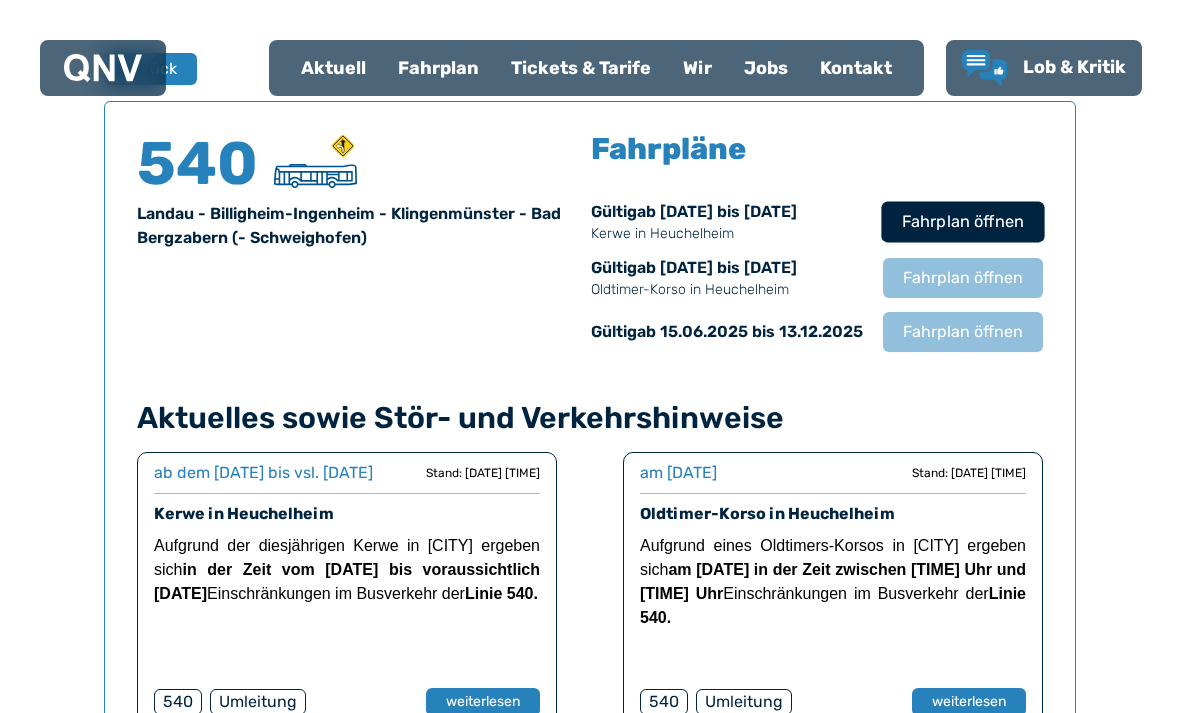 click on "Fahrplan öffnen" at bounding box center [963, 222] 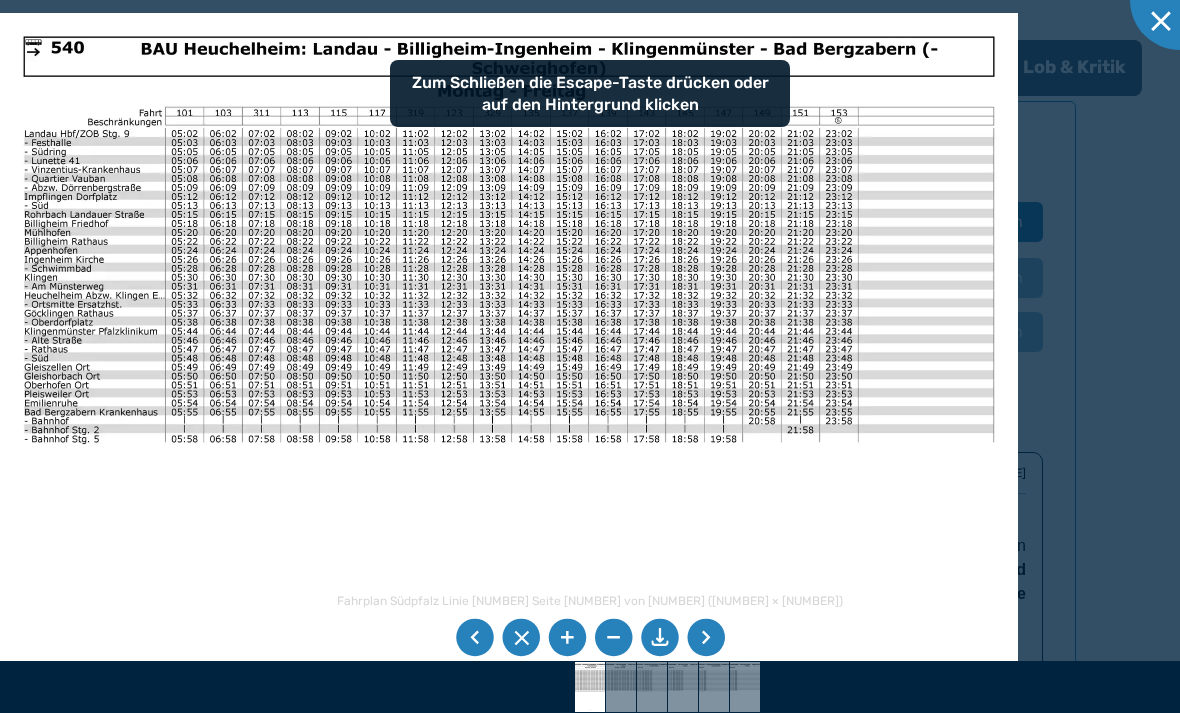 click at bounding box center (660, 638) 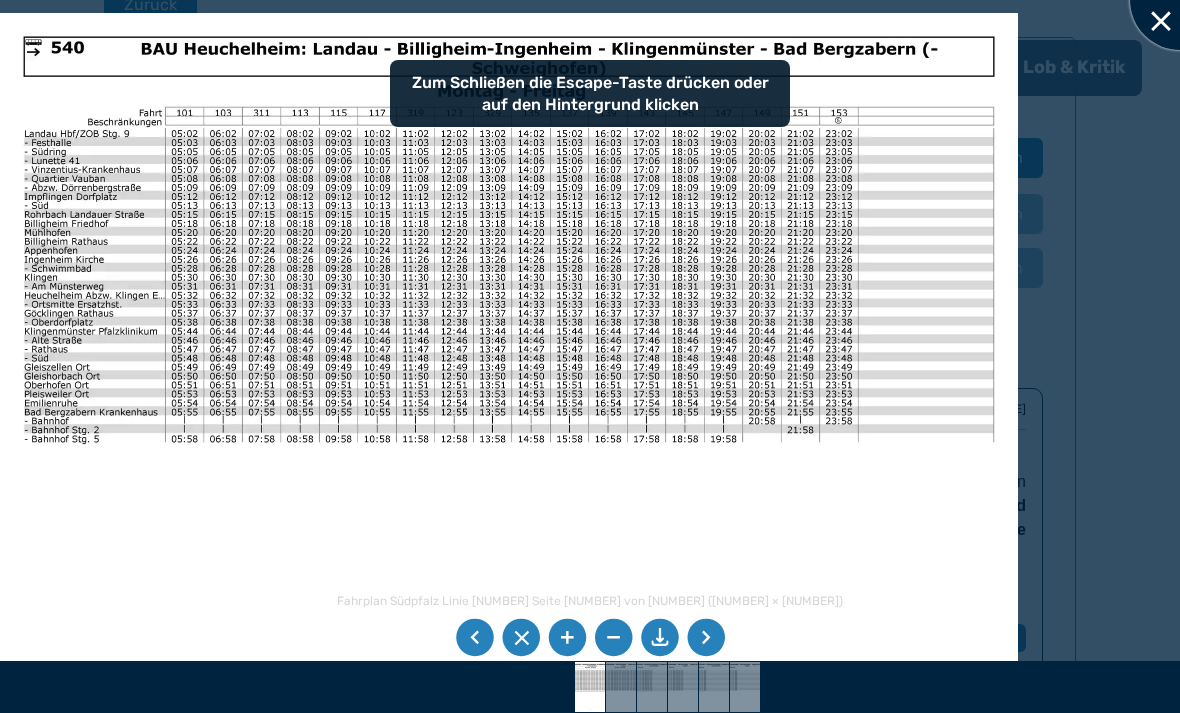 click at bounding box center [1180, 0] 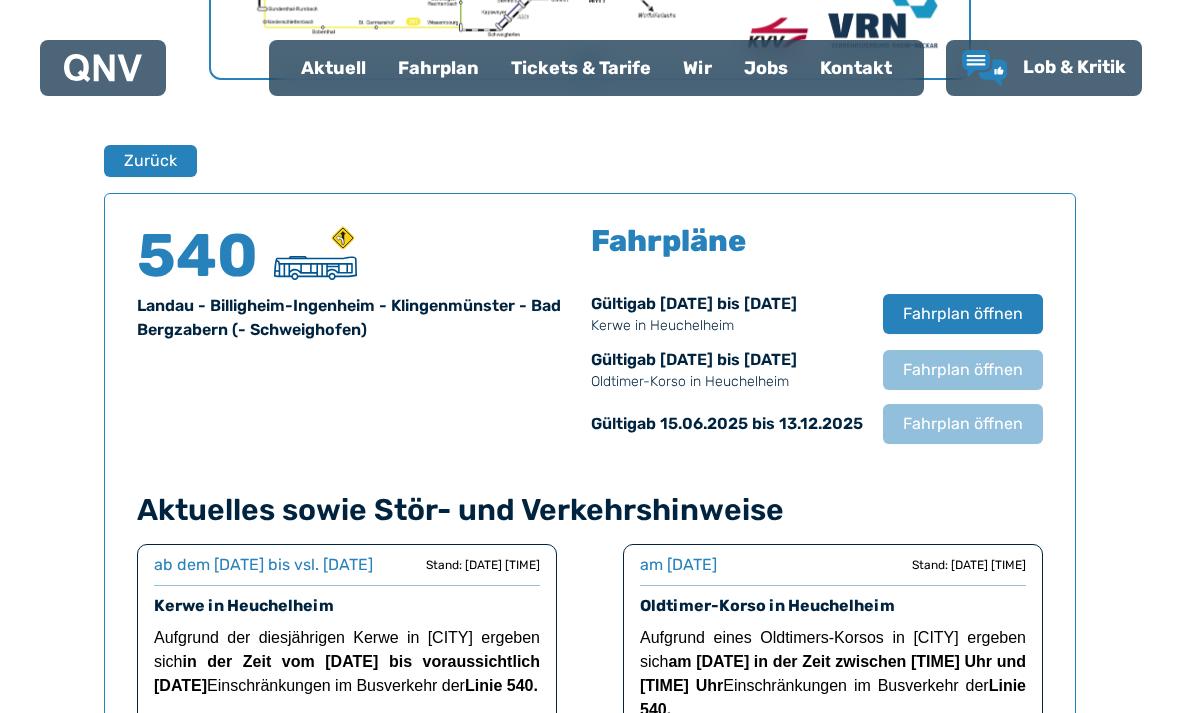 scroll, scrollTop: 1215, scrollLeft: 0, axis: vertical 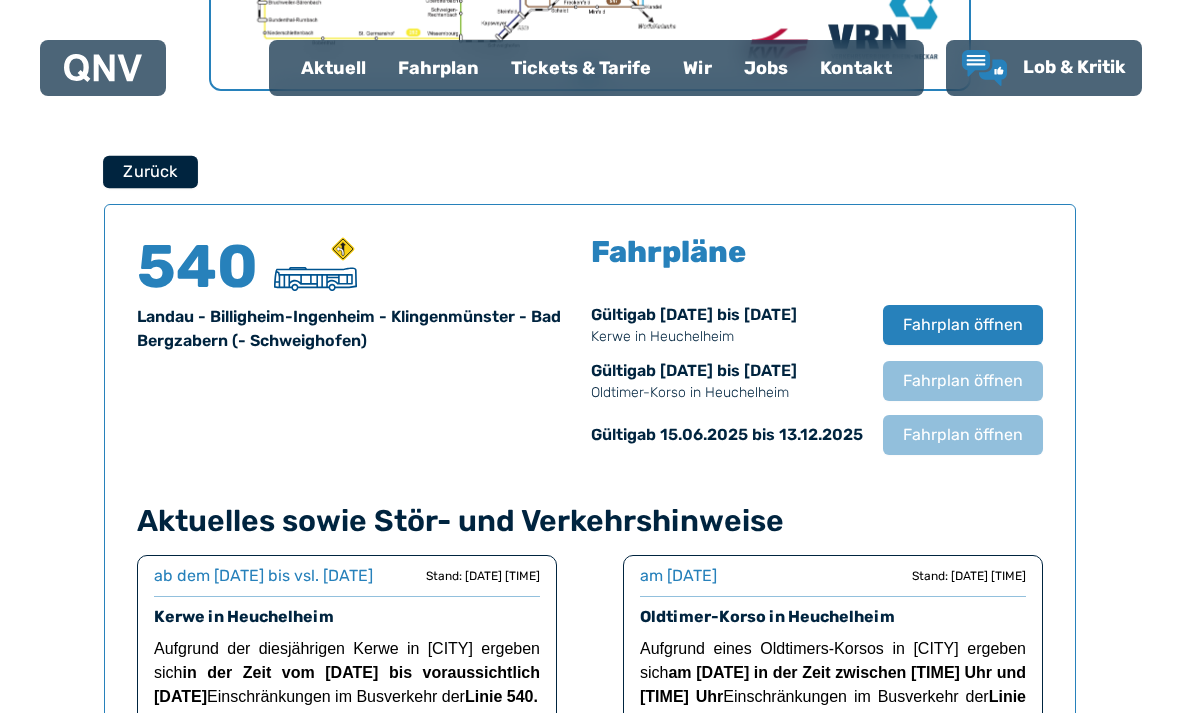 click on "Zurück" at bounding box center [150, 171] 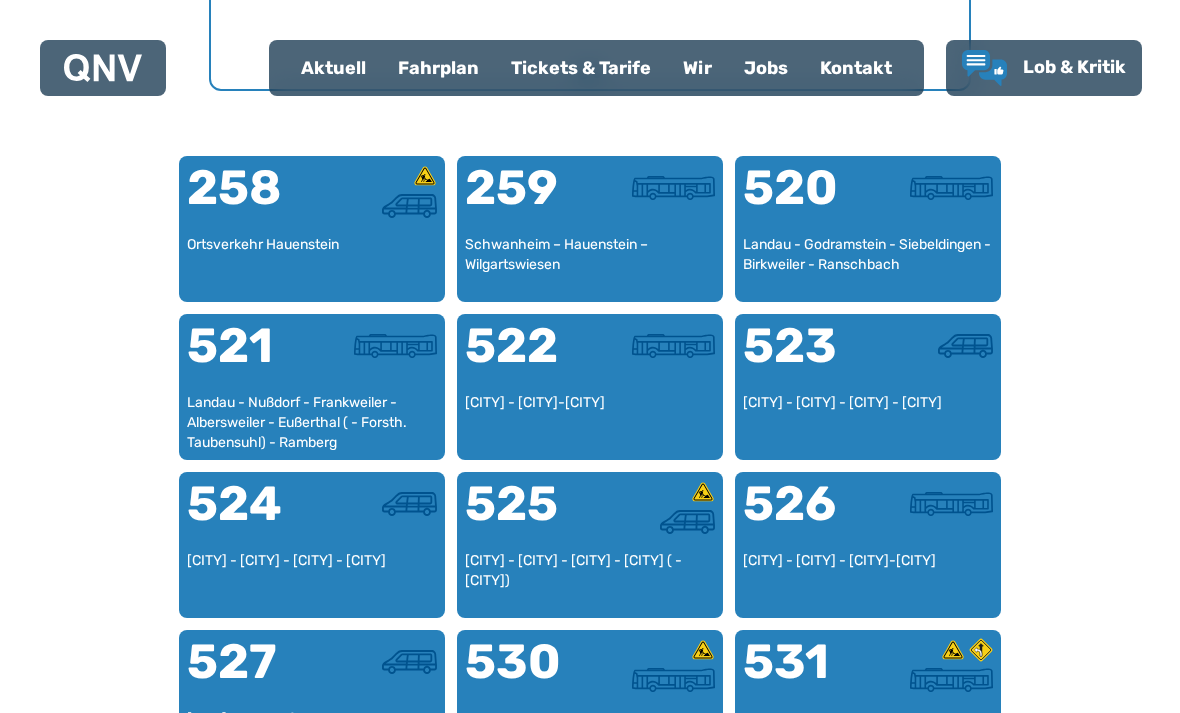 scroll, scrollTop: 0, scrollLeft: 0, axis: both 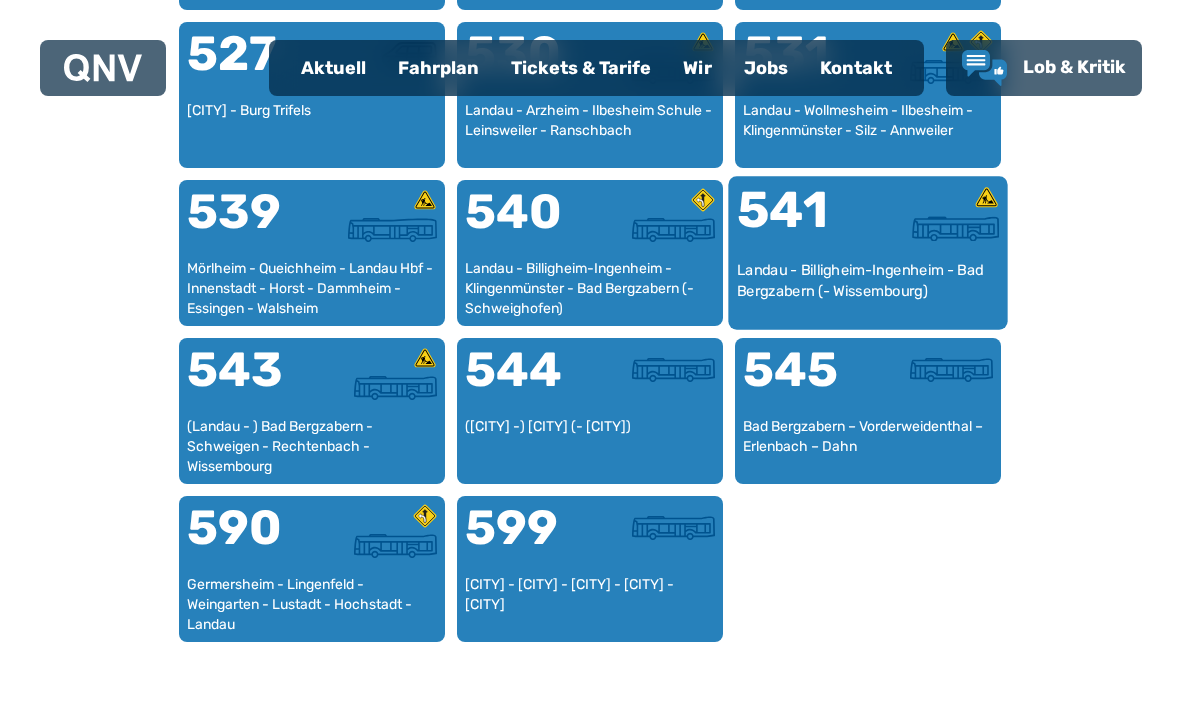 click on "541" at bounding box center [802, 222] 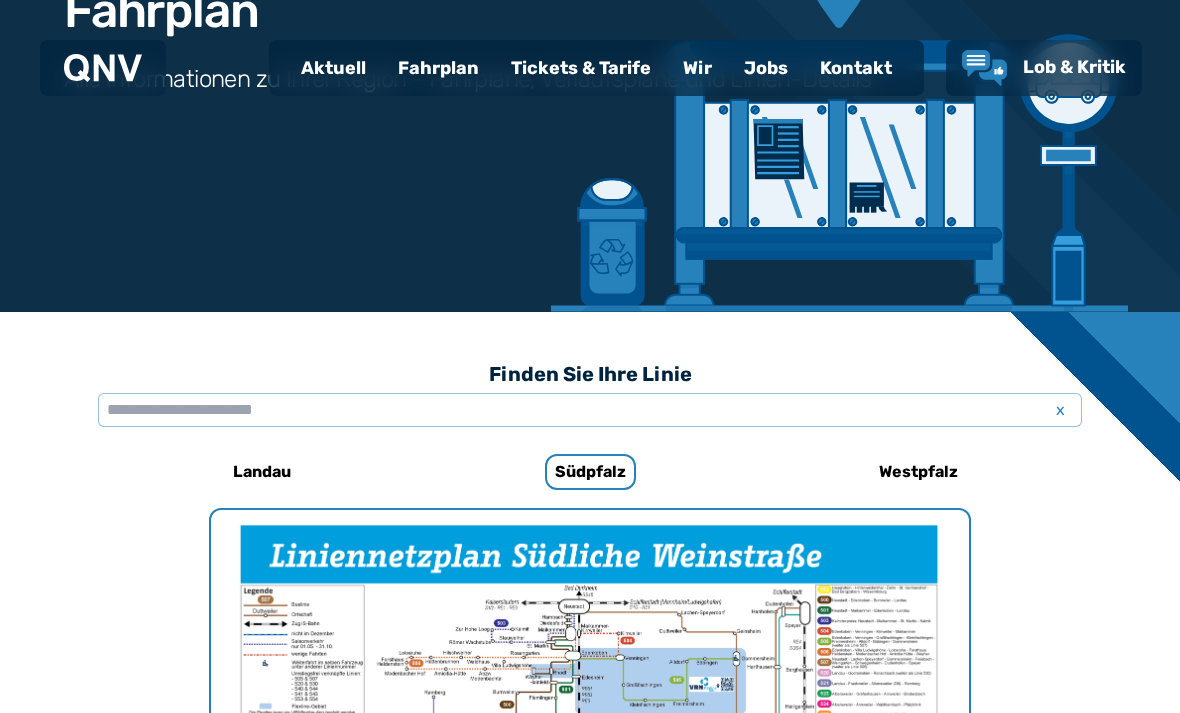 scroll, scrollTop: 1318, scrollLeft: 0, axis: vertical 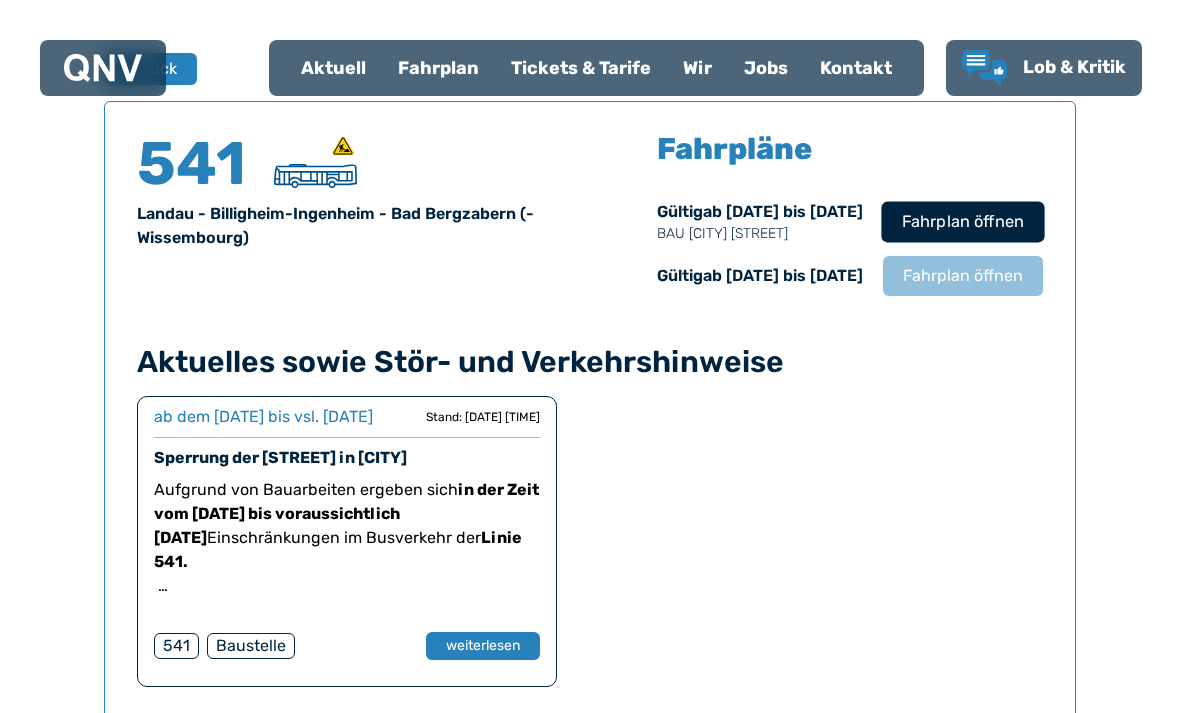 click on "Fahrplan öffnen" at bounding box center (963, 222) 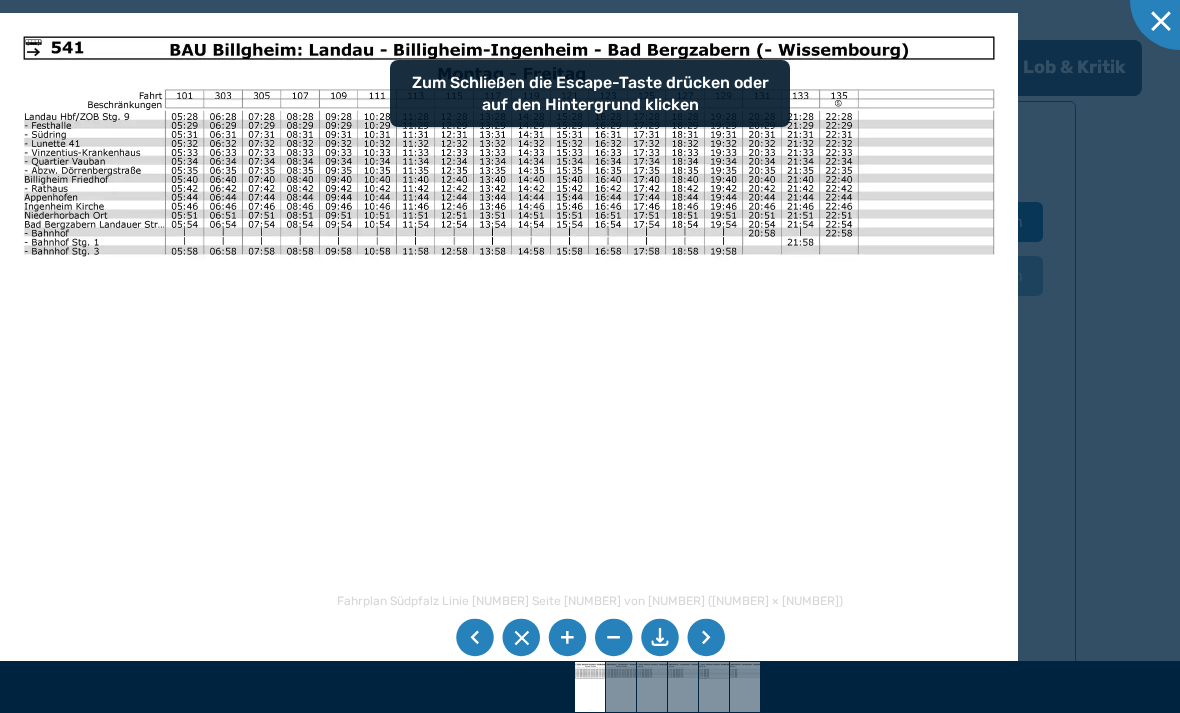 click at bounding box center (660, 638) 